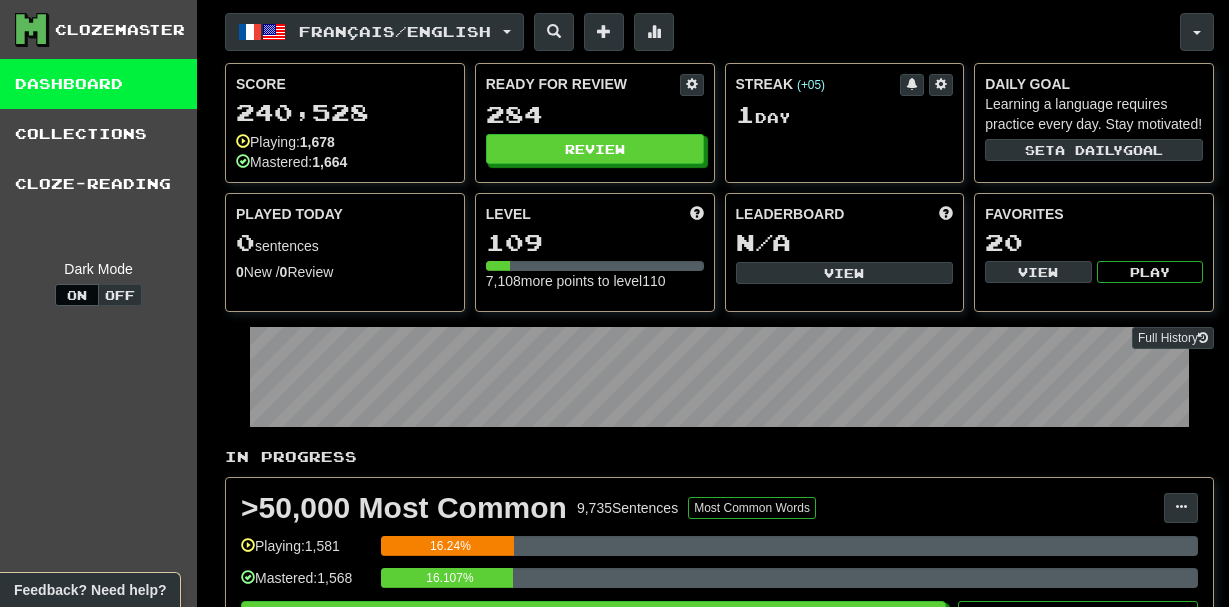 scroll, scrollTop: 0, scrollLeft: 0, axis: both 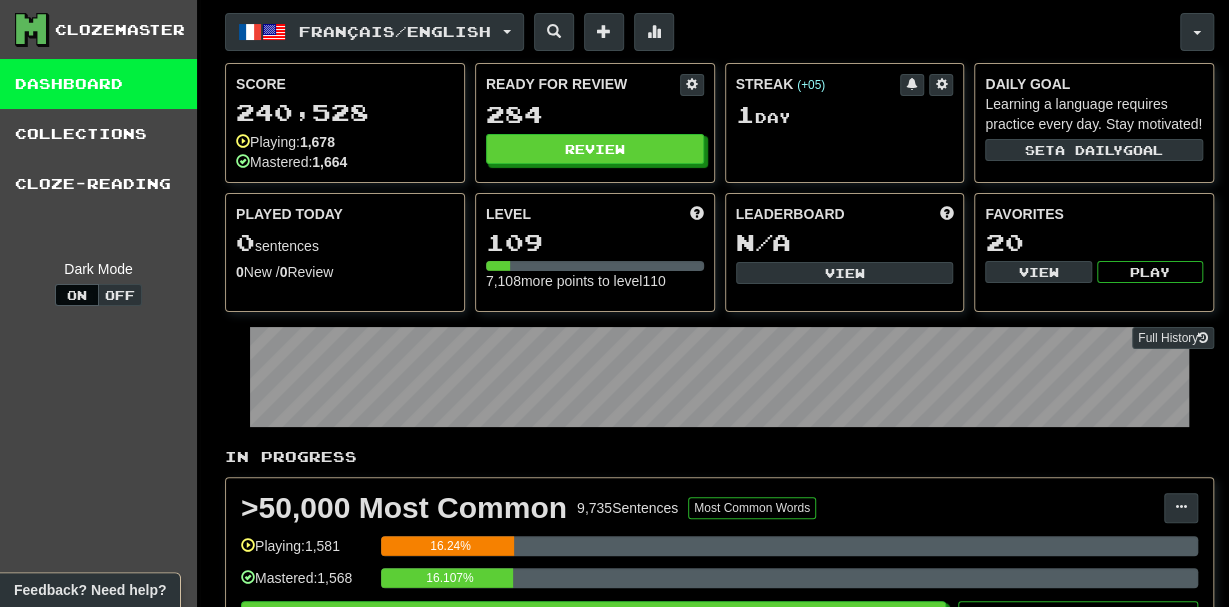 click on "Français  /  English" at bounding box center (395, 31) 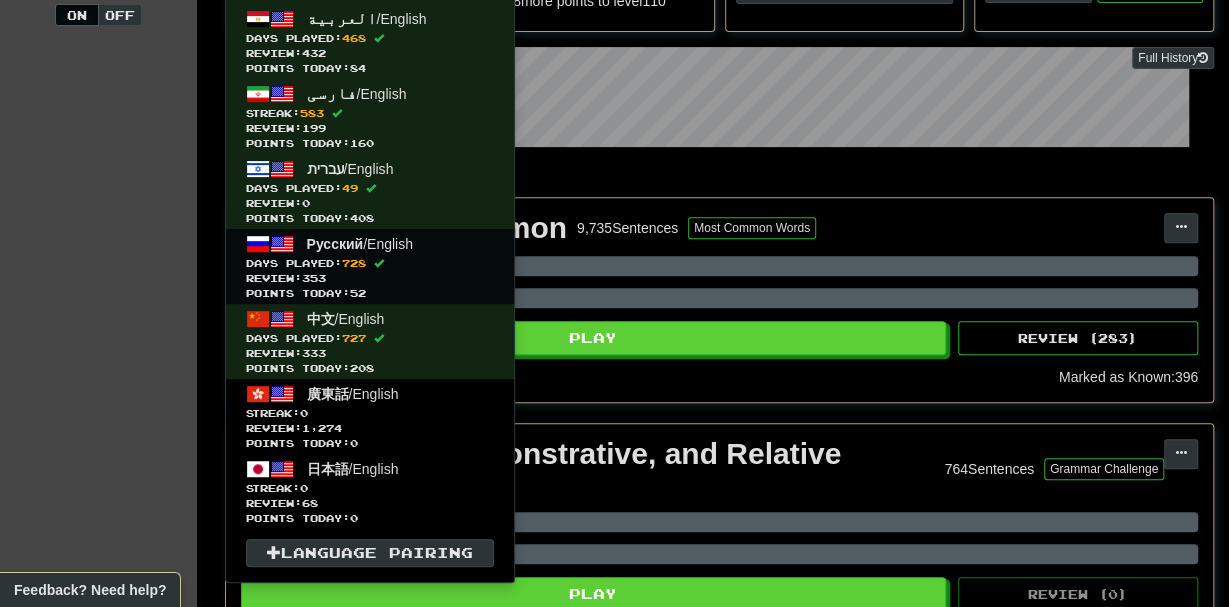 scroll, scrollTop: 287, scrollLeft: 0, axis: vertical 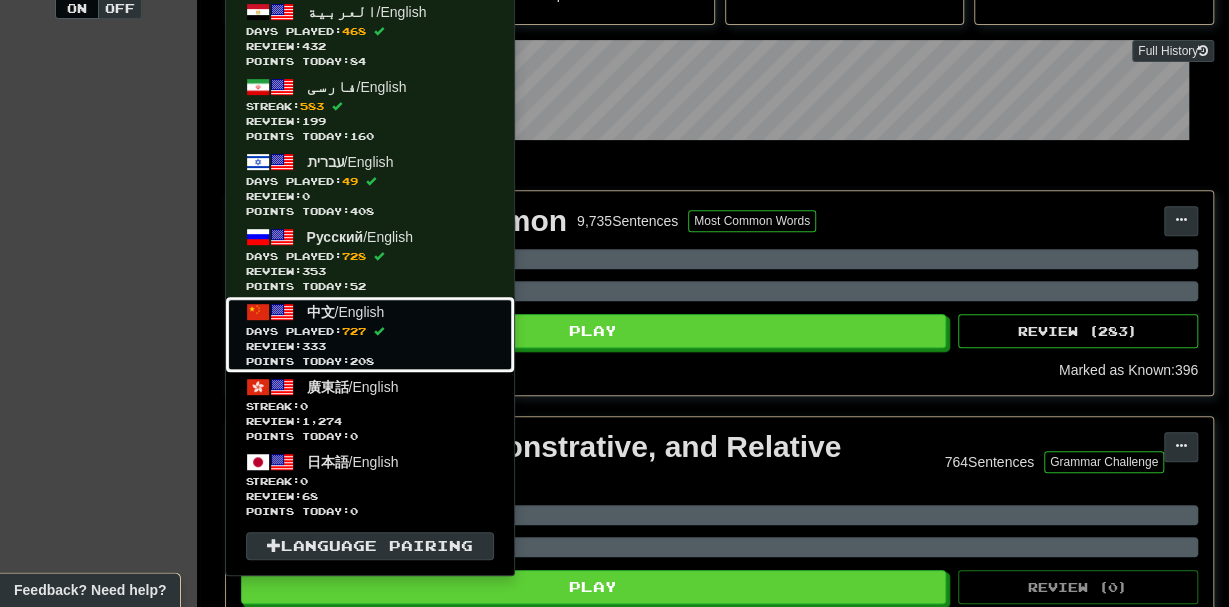 click on "Days Played:  727" at bounding box center [370, 331] 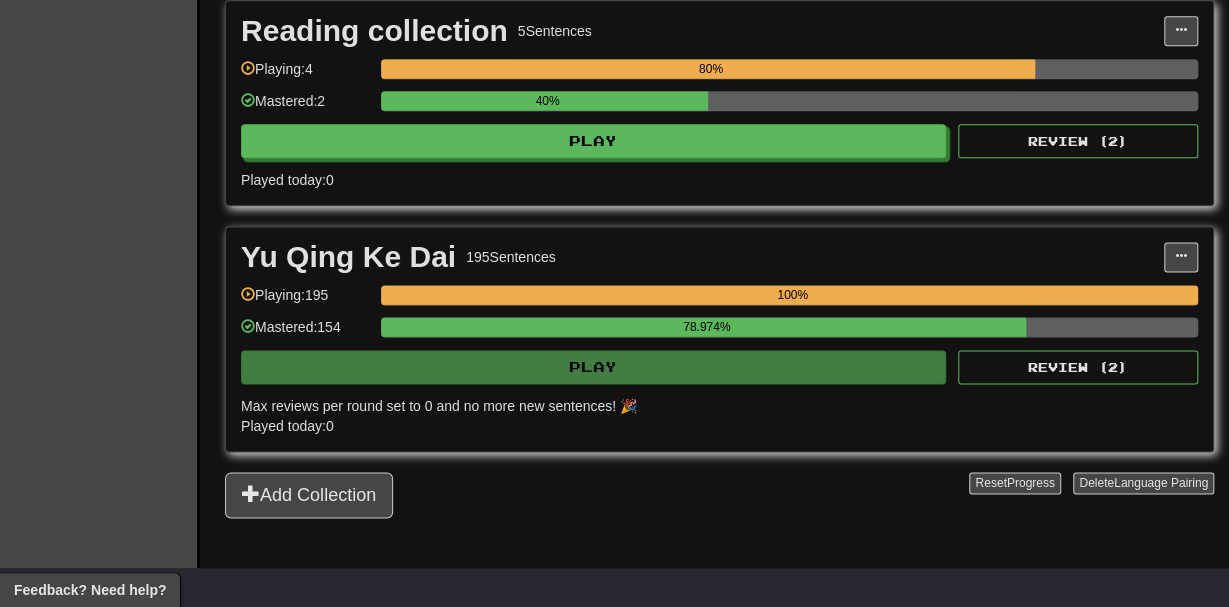 scroll, scrollTop: 1168, scrollLeft: 0, axis: vertical 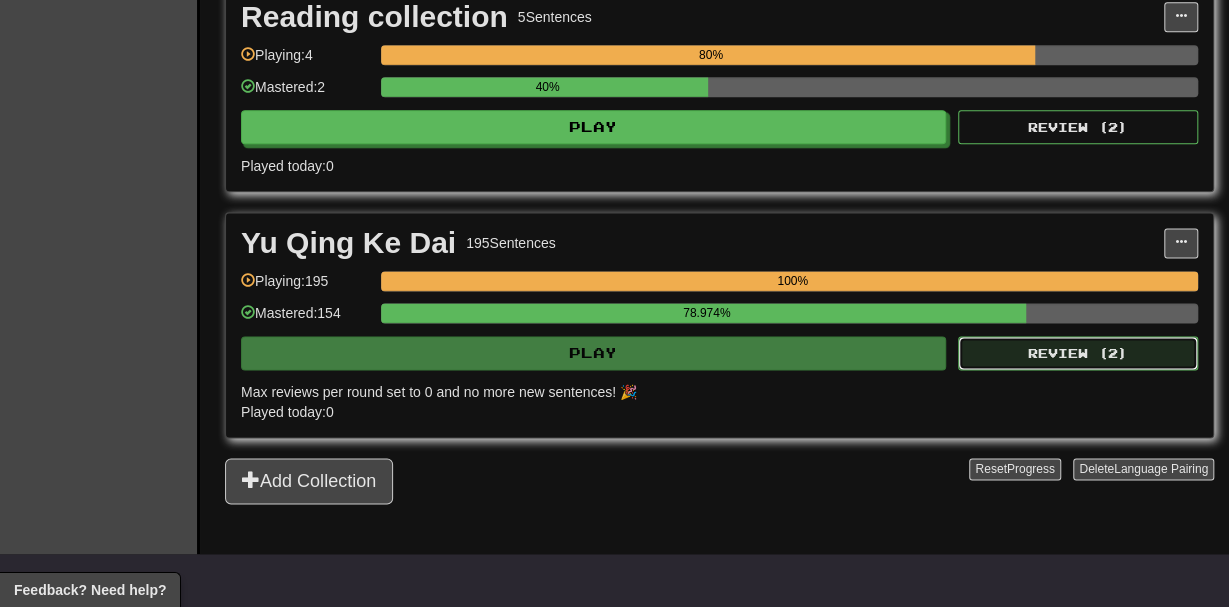 click on "Review ( 2 )" at bounding box center (1078, 354) 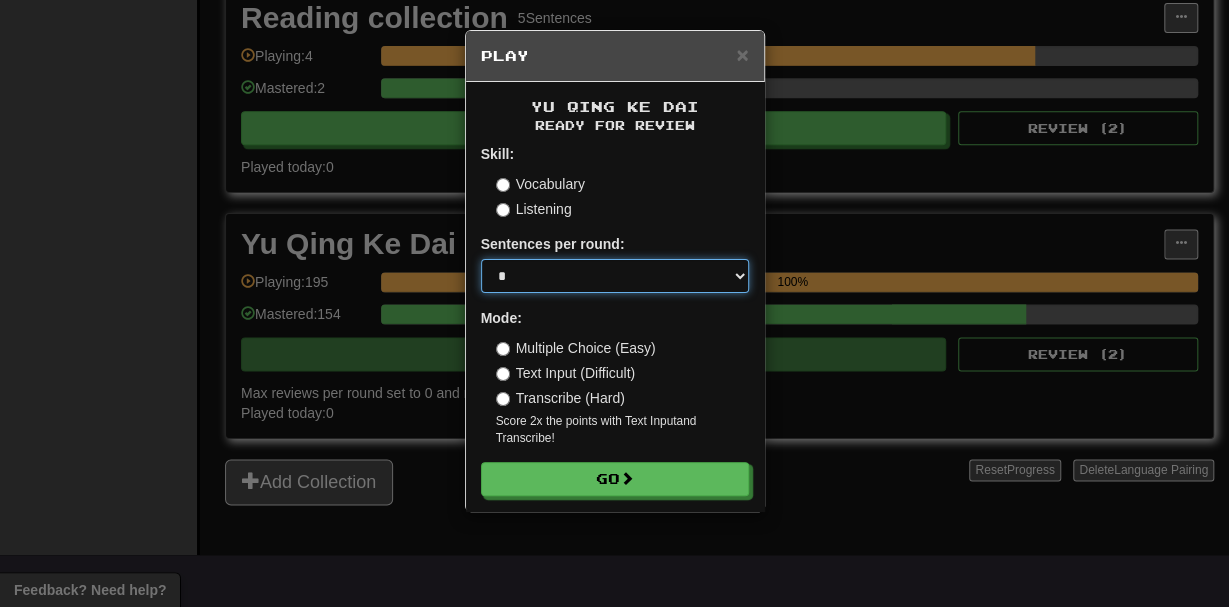 click on "* ** ** ** ** ** *** ********" at bounding box center (615, 276) 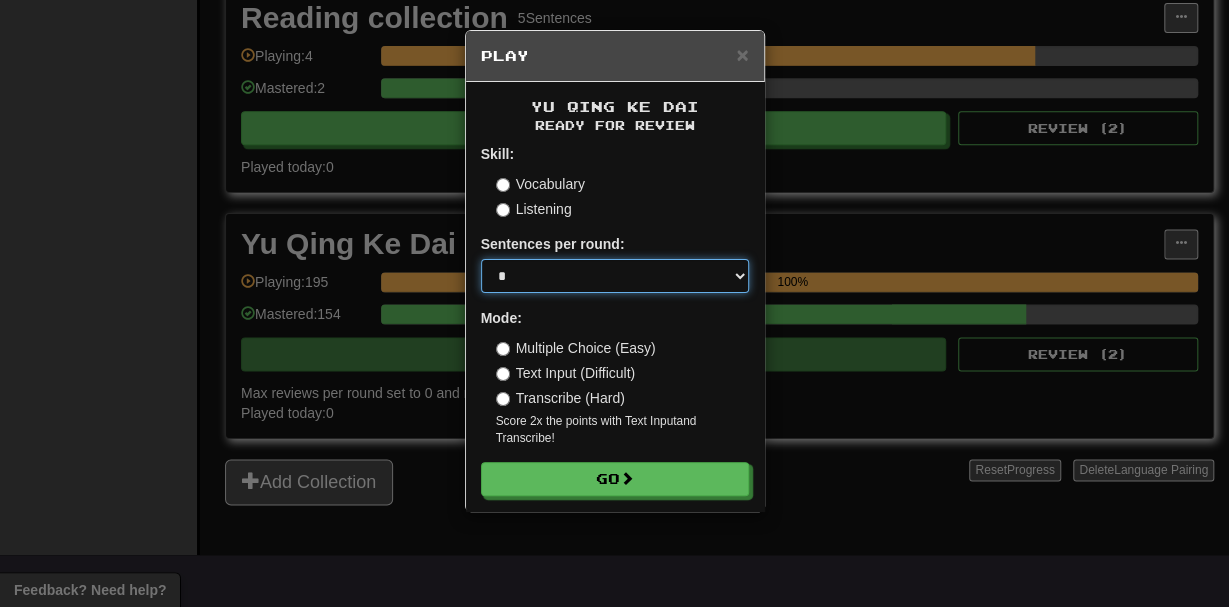 click on "* ** ** ** ** ** *** ********" at bounding box center [615, 276] 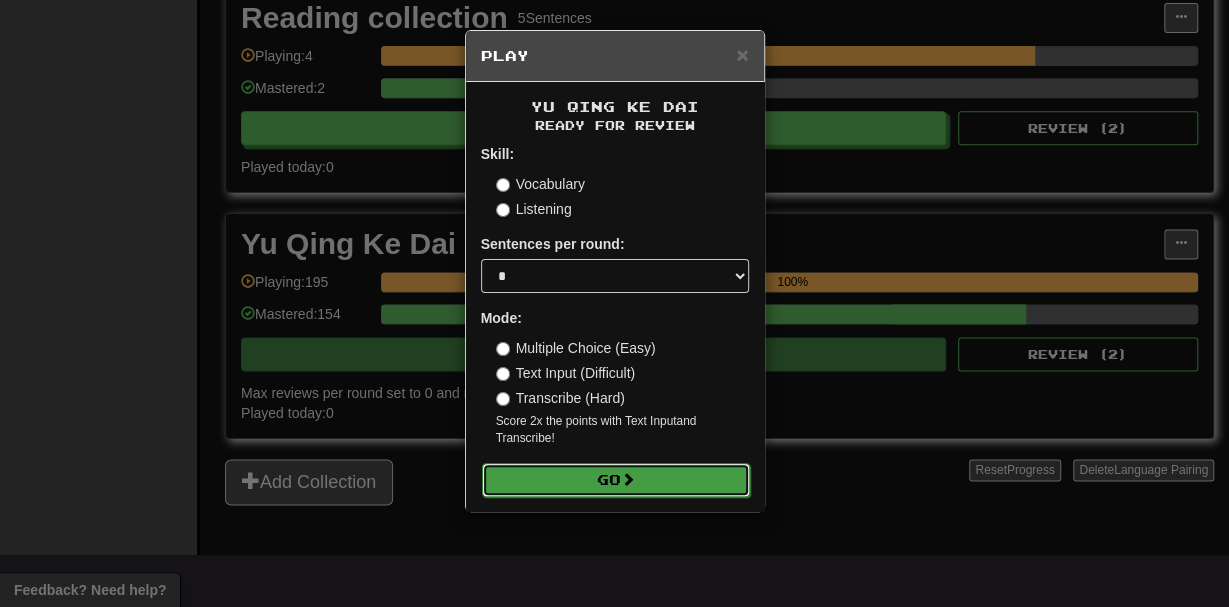 click on "Go" at bounding box center (616, 480) 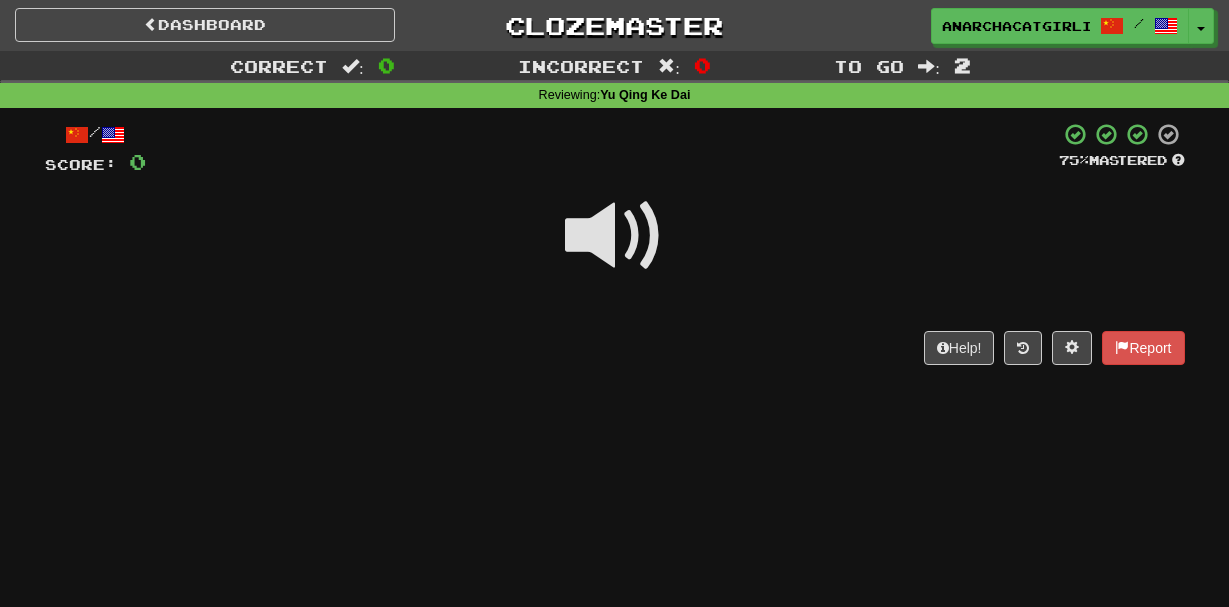 scroll, scrollTop: 0, scrollLeft: 0, axis: both 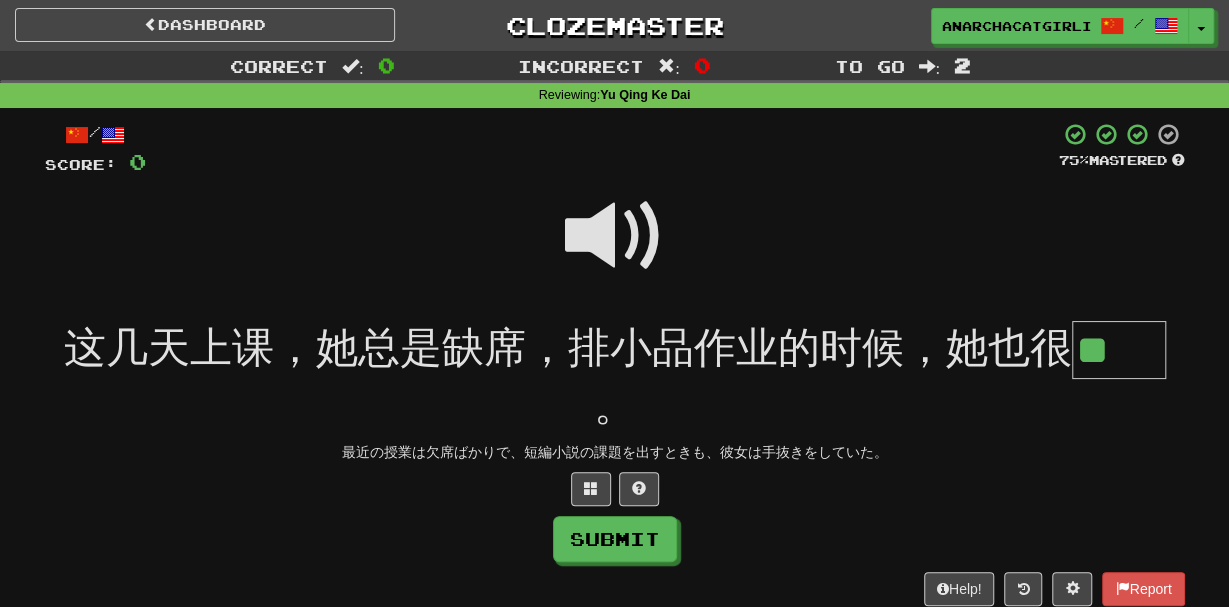type on "**" 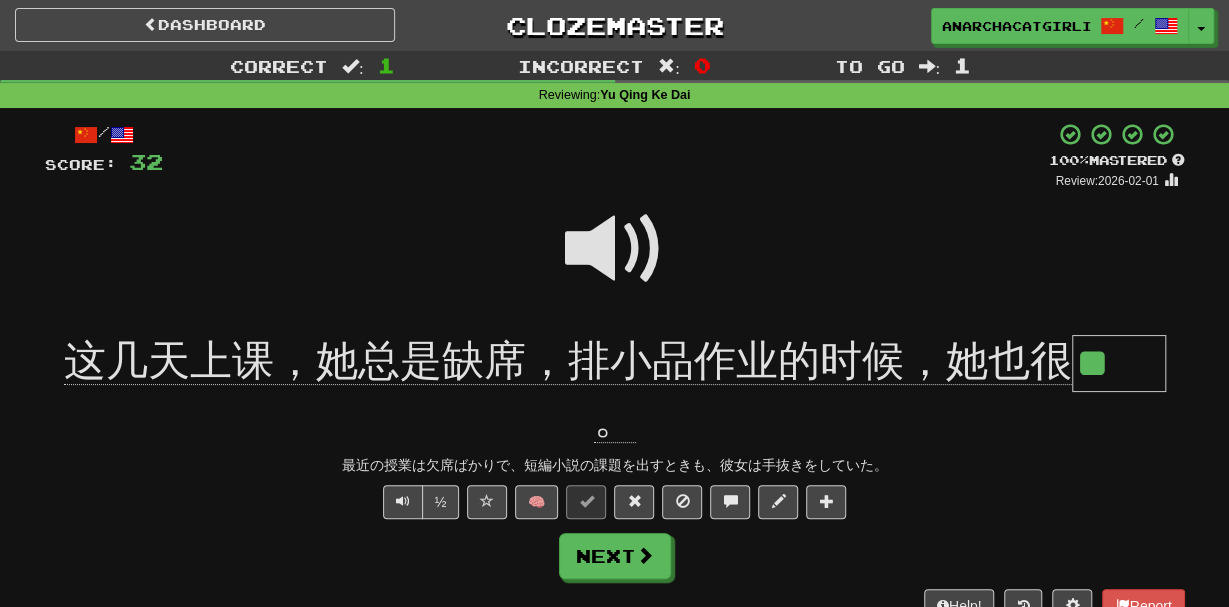 click on "½ 🧠" at bounding box center [615, 502] 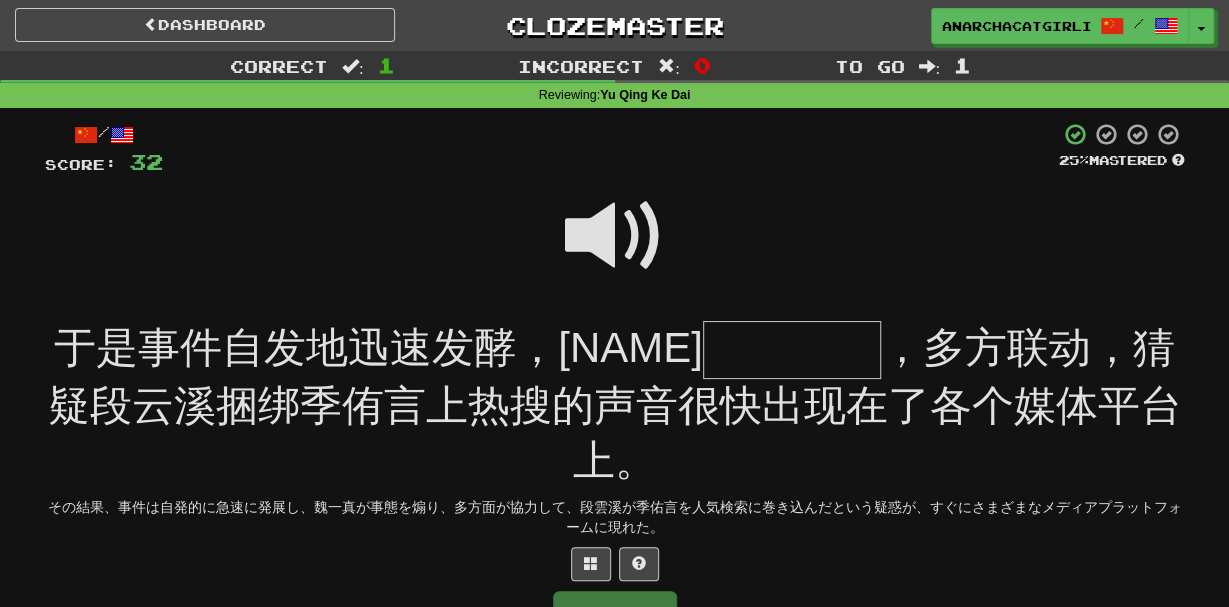 click at bounding box center [615, 249] 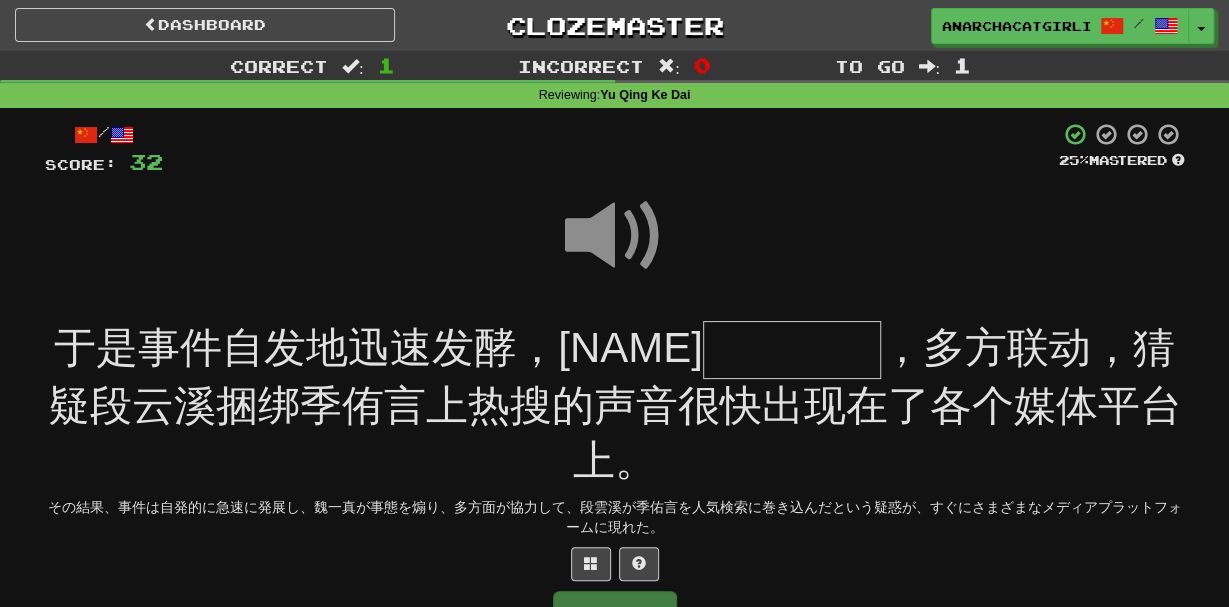 click at bounding box center [792, 350] 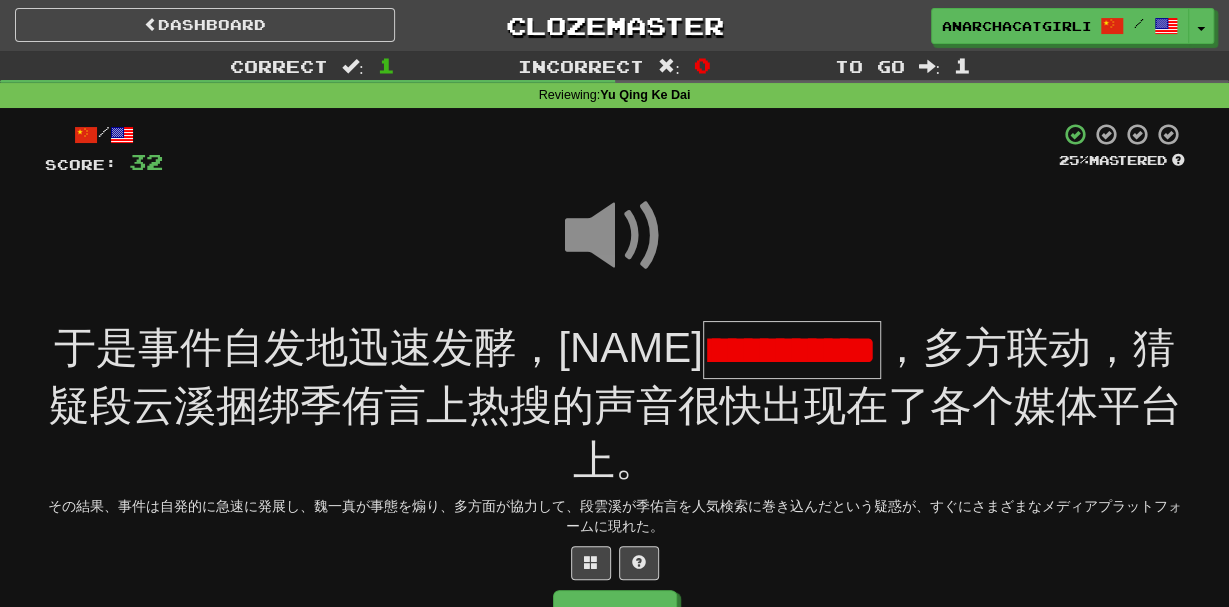 scroll, scrollTop: 0, scrollLeft: 0, axis: both 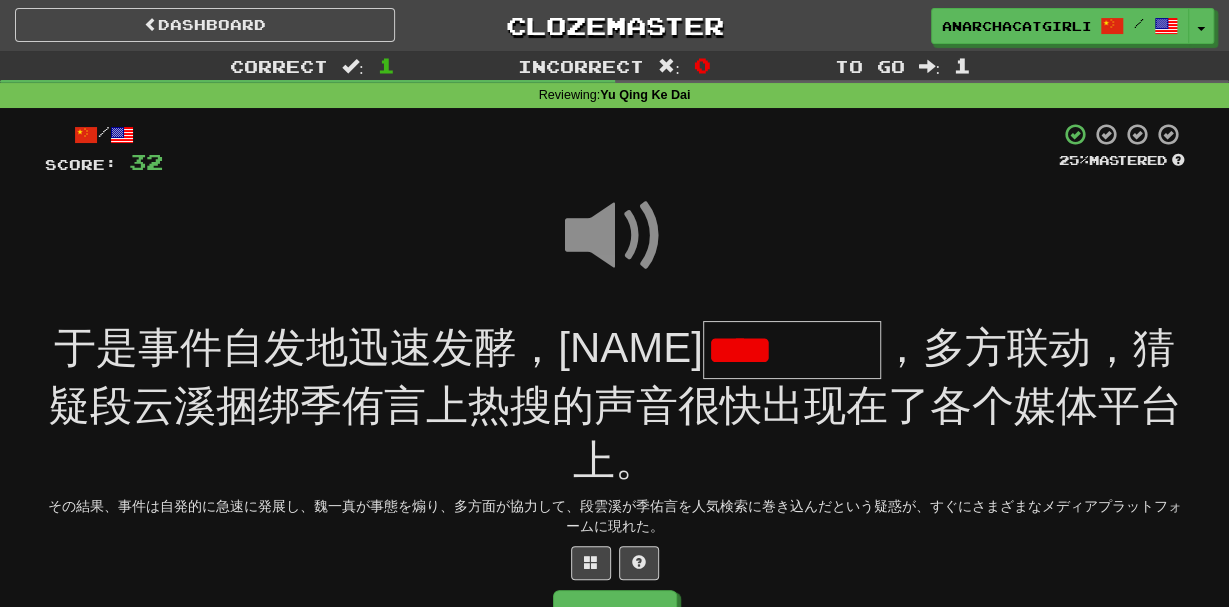 type on "****" 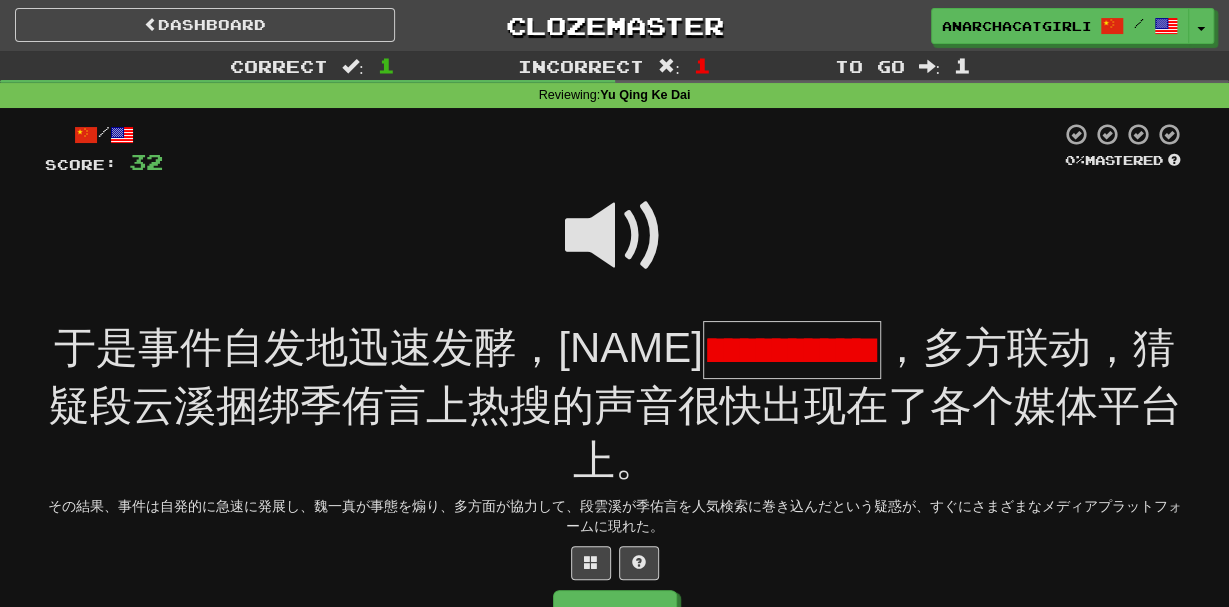scroll, scrollTop: 0, scrollLeft: 0, axis: both 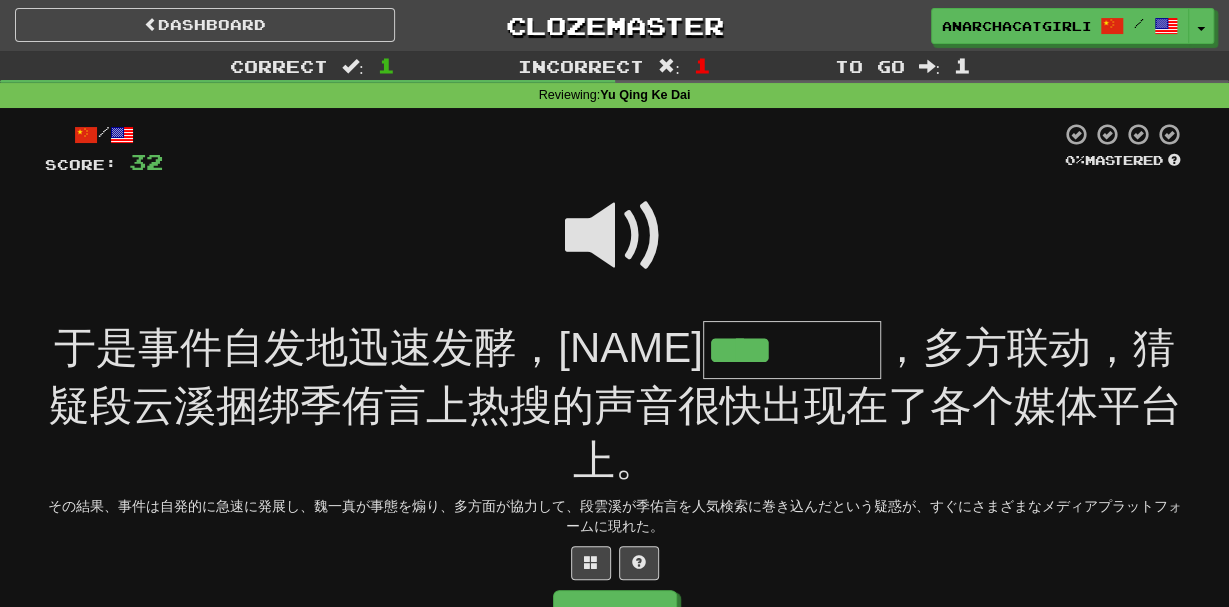 type on "****" 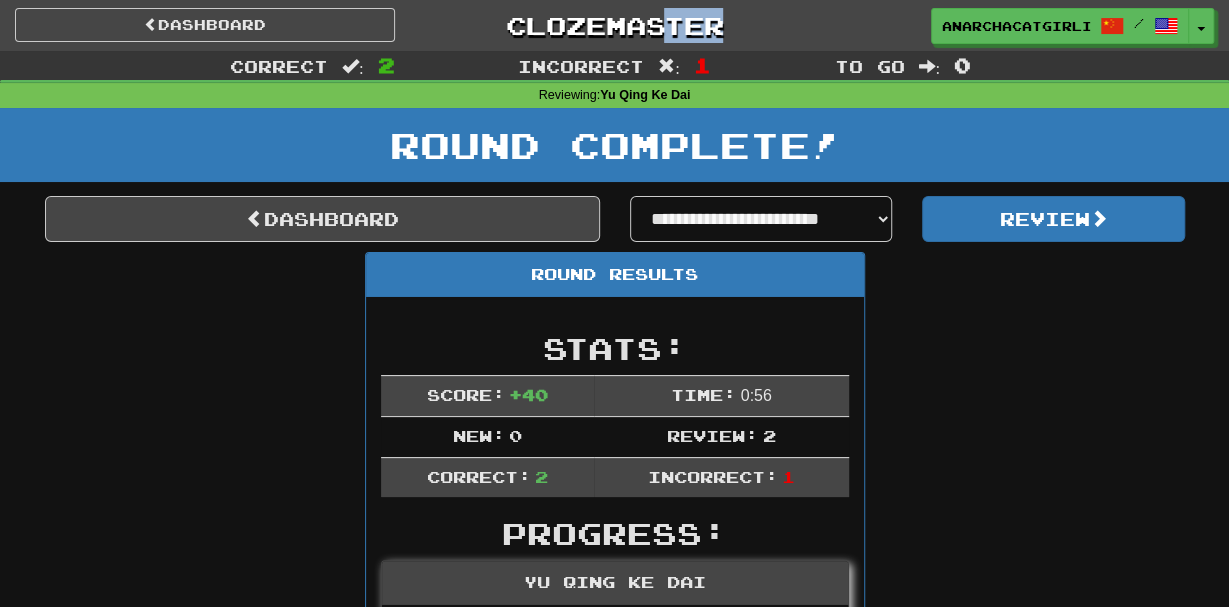 drag, startPoint x: 651, startPoint y: 55, endPoint x: 670, endPoint y: 37, distance: 26.172504 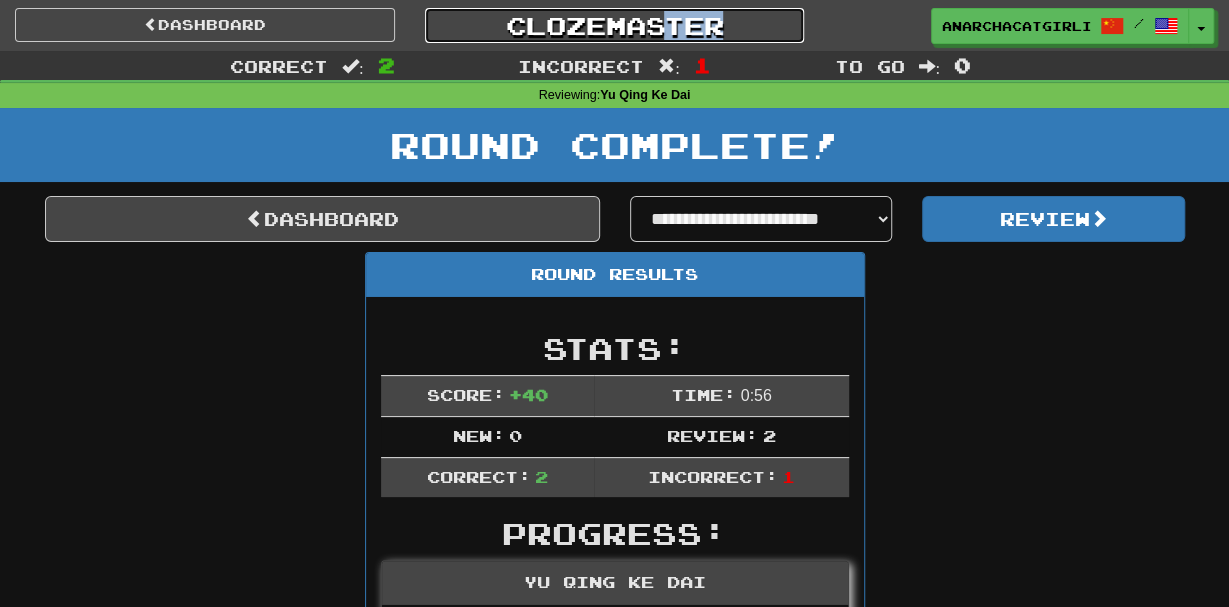 click on "Clozemaster" at bounding box center [615, 25] 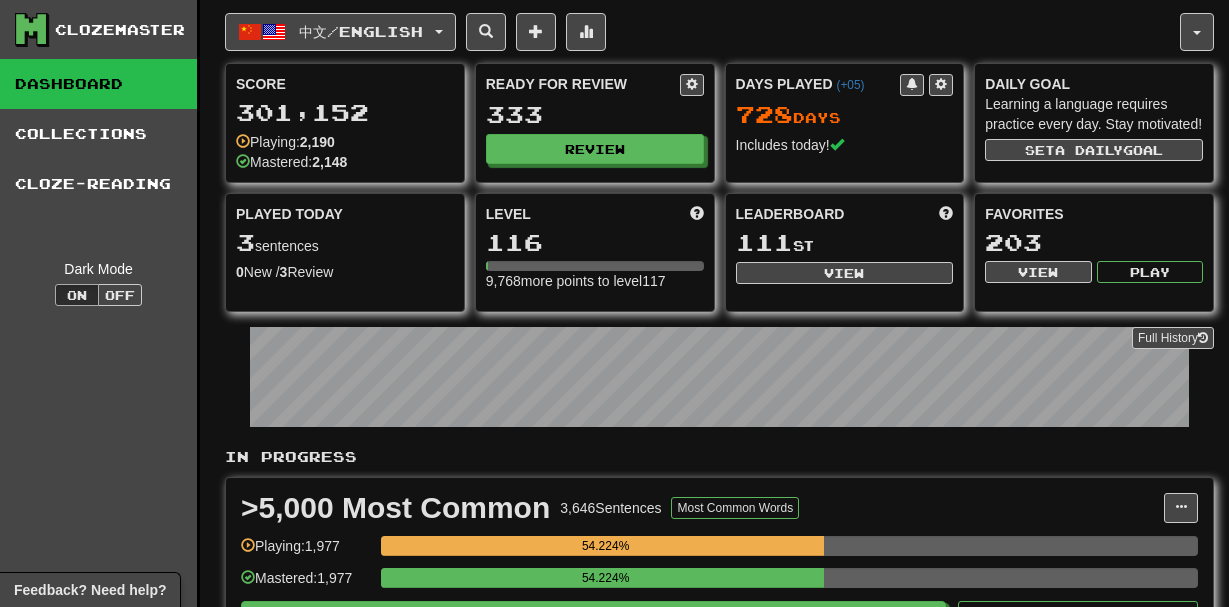 scroll, scrollTop: 0, scrollLeft: 0, axis: both 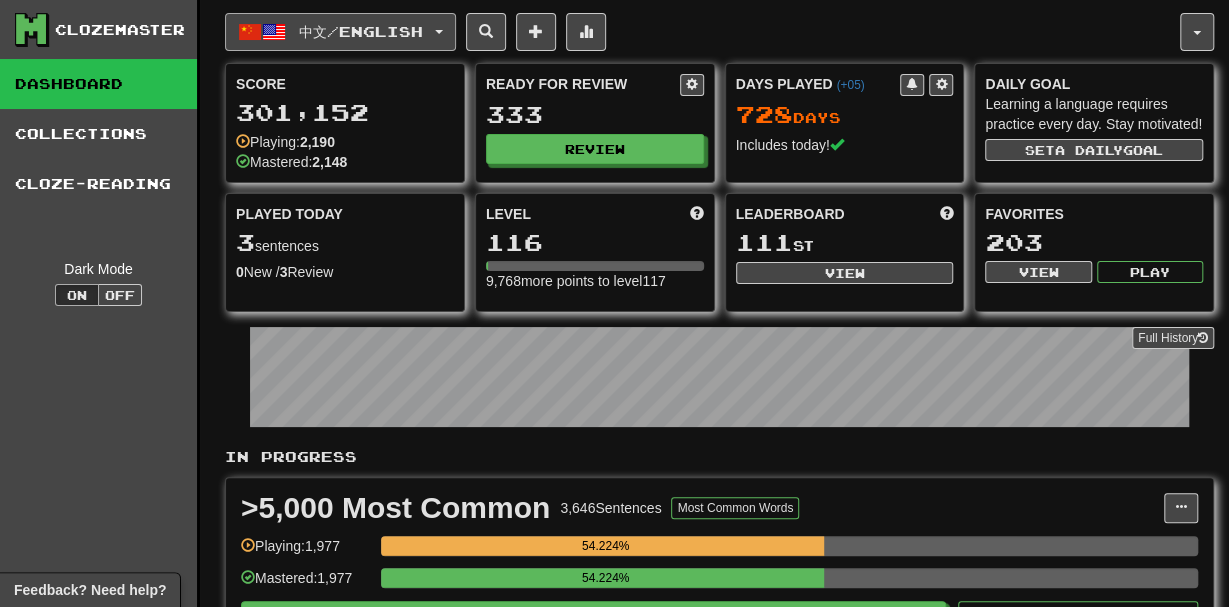click on "中文  /  English" at bounding box center [340, 32] 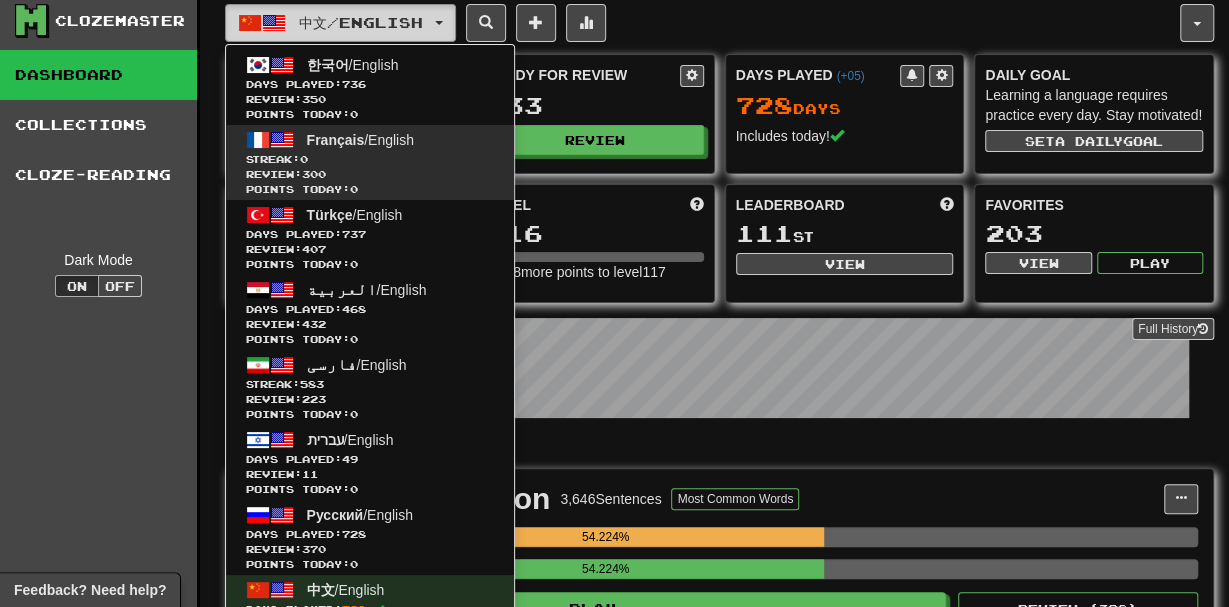 scroll, scrollTop: 12, scrollLeft: 0, axis: vertical 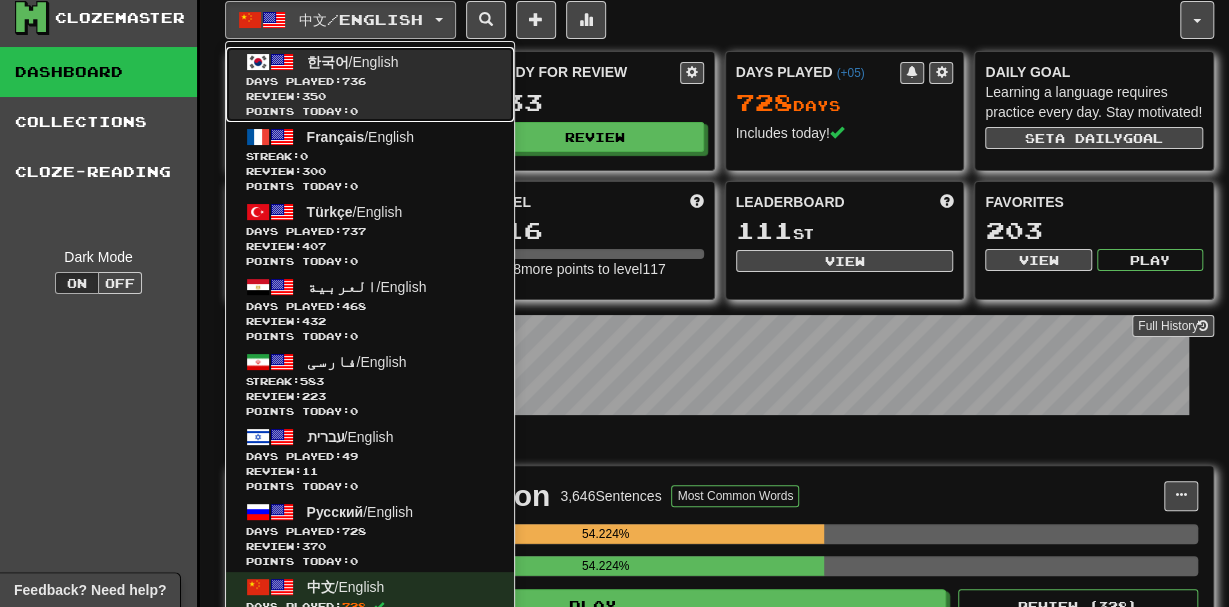 click on "Review:  350" at bounding box center [370, 96] 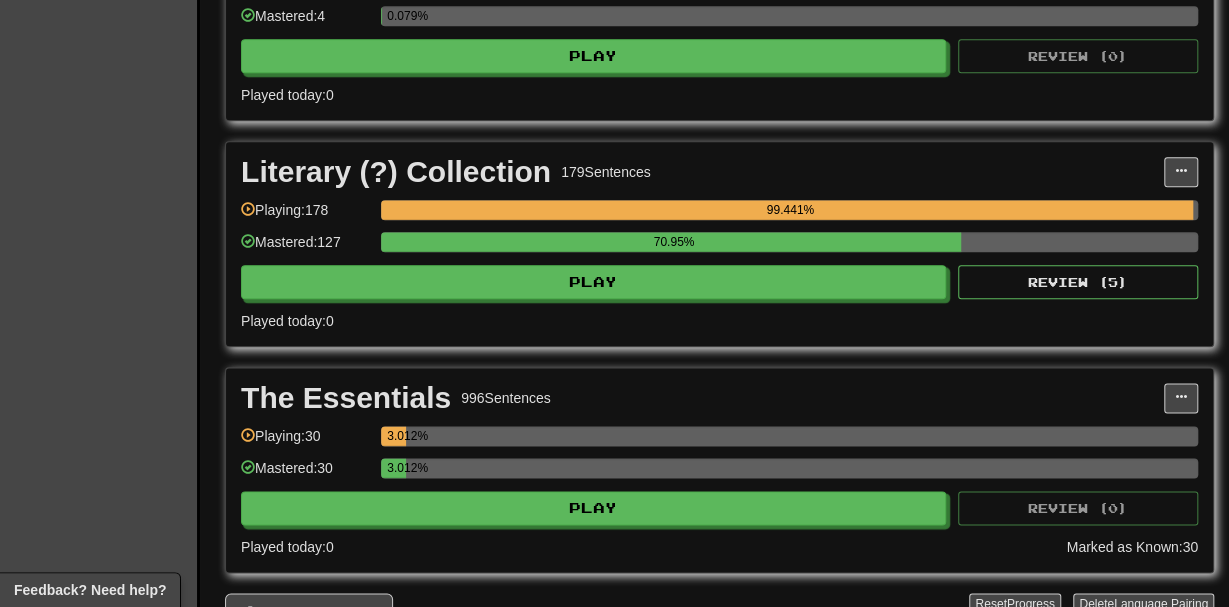 scroll, scrollTop: 1014, scrollLeft: 0, axis: vertical 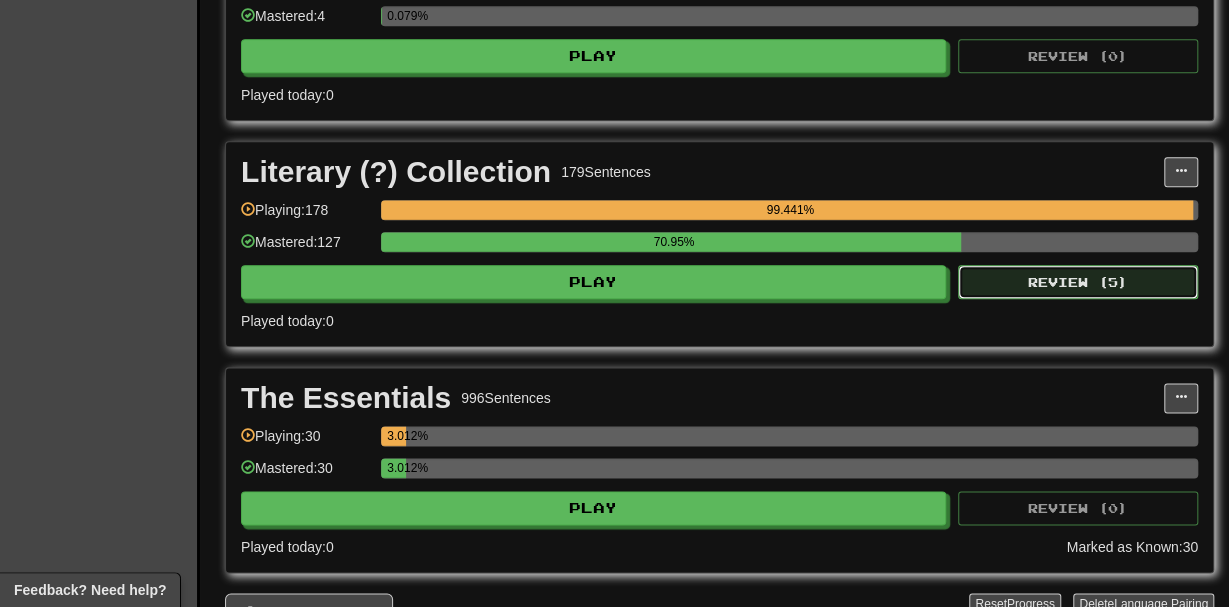click on "Review ( 5 )" at bounding box center (1078, 282) 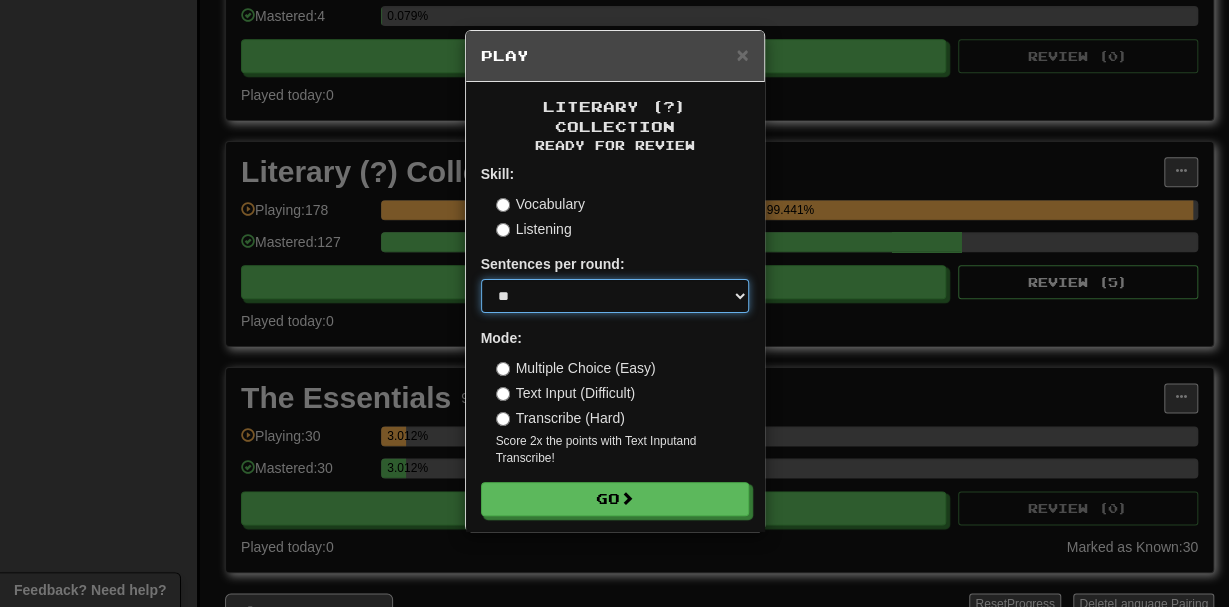 click on "* ** ** ** ** ** *** ********" at bounding box center [615, 296] 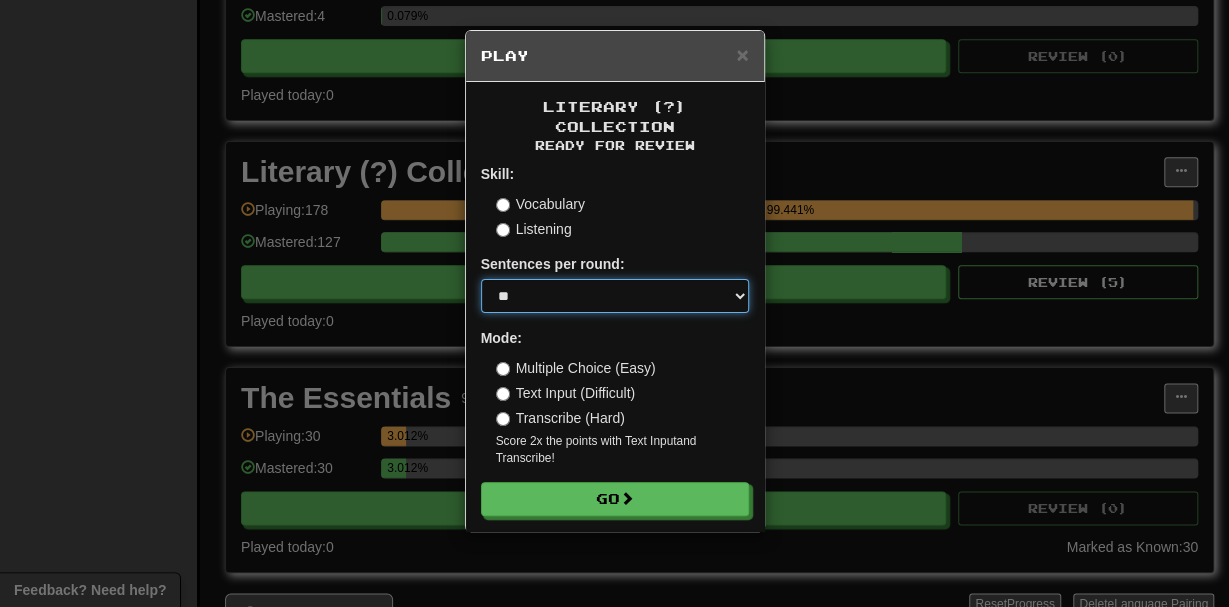 select on "*" 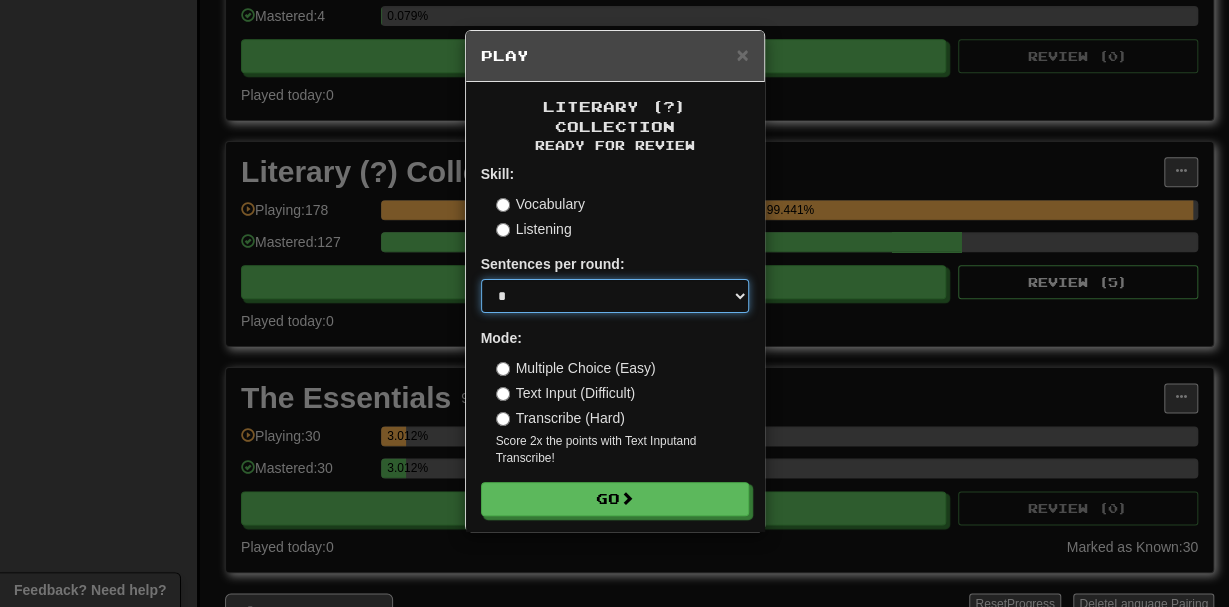 click on "*" at bounding box center [0, 0] 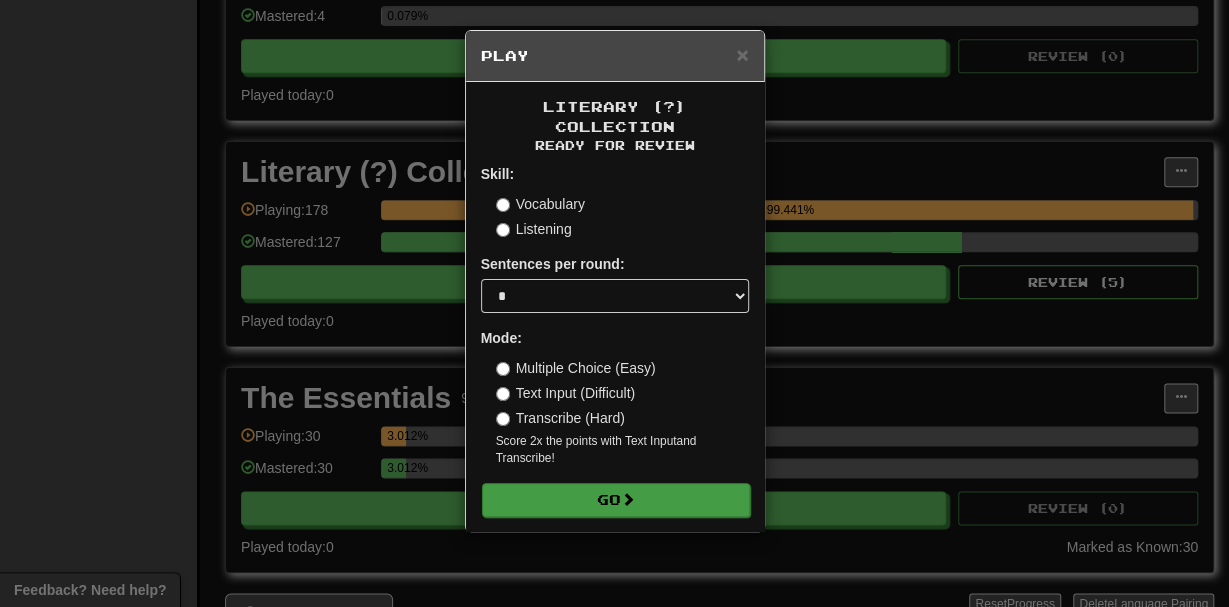 click on "Skill: Vocabulary Listening Sentences per round: * ** ** ** ** ** *** ******** Mode: Multiple Choice (Easy) Text Input (Difficult) Transcribe (Hard) Score 2x the points with Text Input  and Transcribe ! Go" at bounding box center [615, 340] 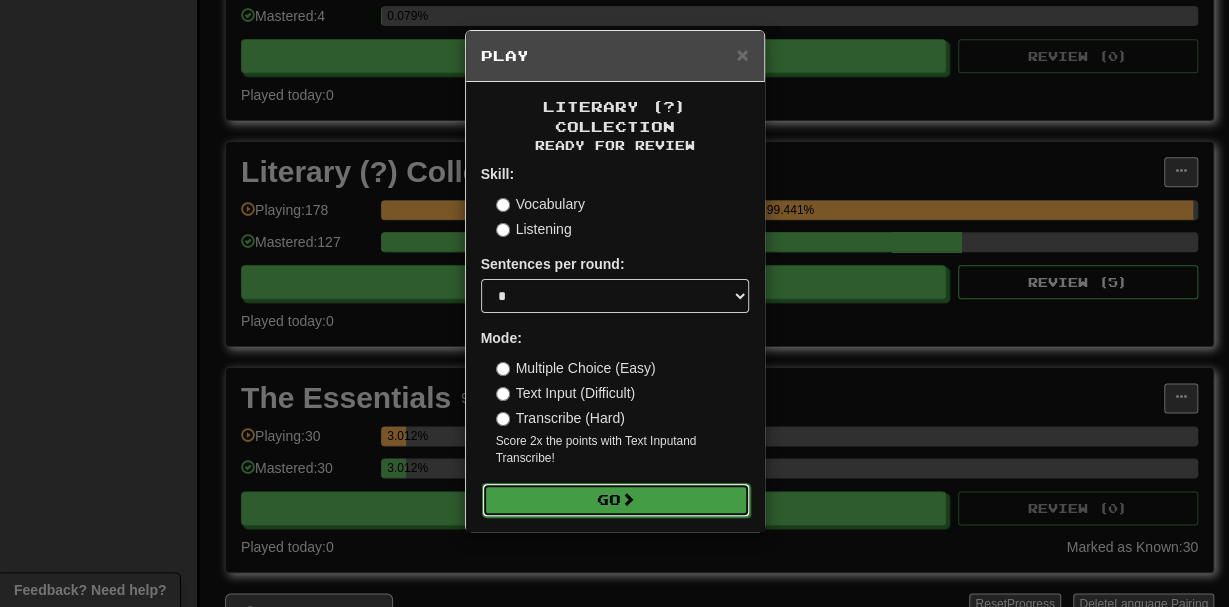 click on "Go" at bounding box center (616, 500) 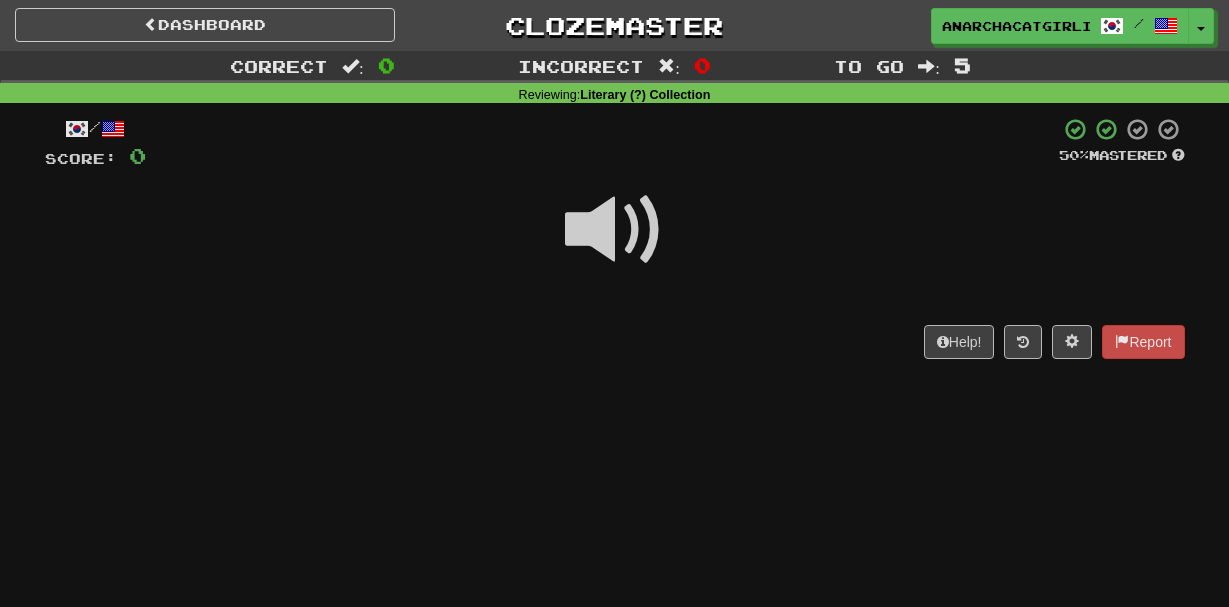 scroll, scrollTop: 0, scrollLeft: 0, axis: both 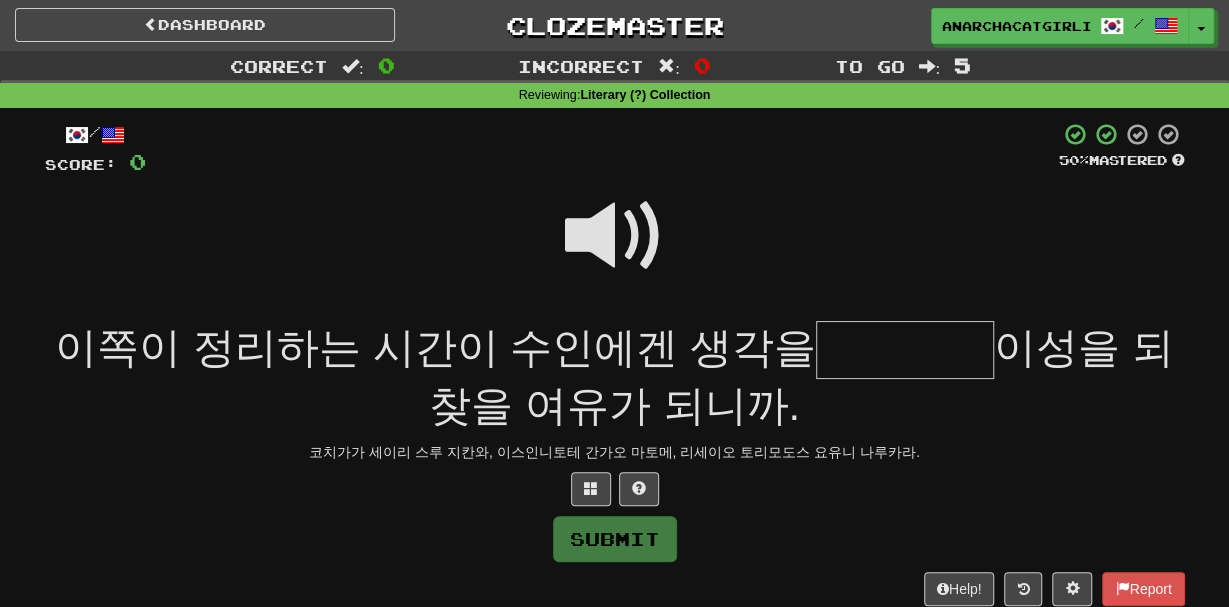 click at bounding box center (615, 236) 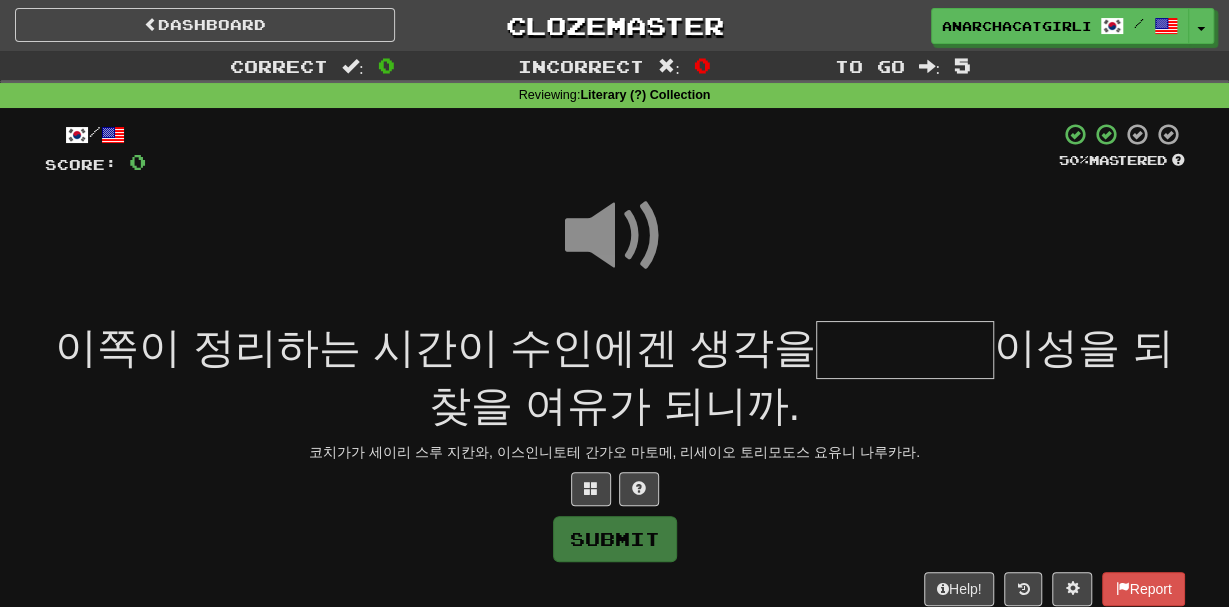 click at bounding box center [905, 350] 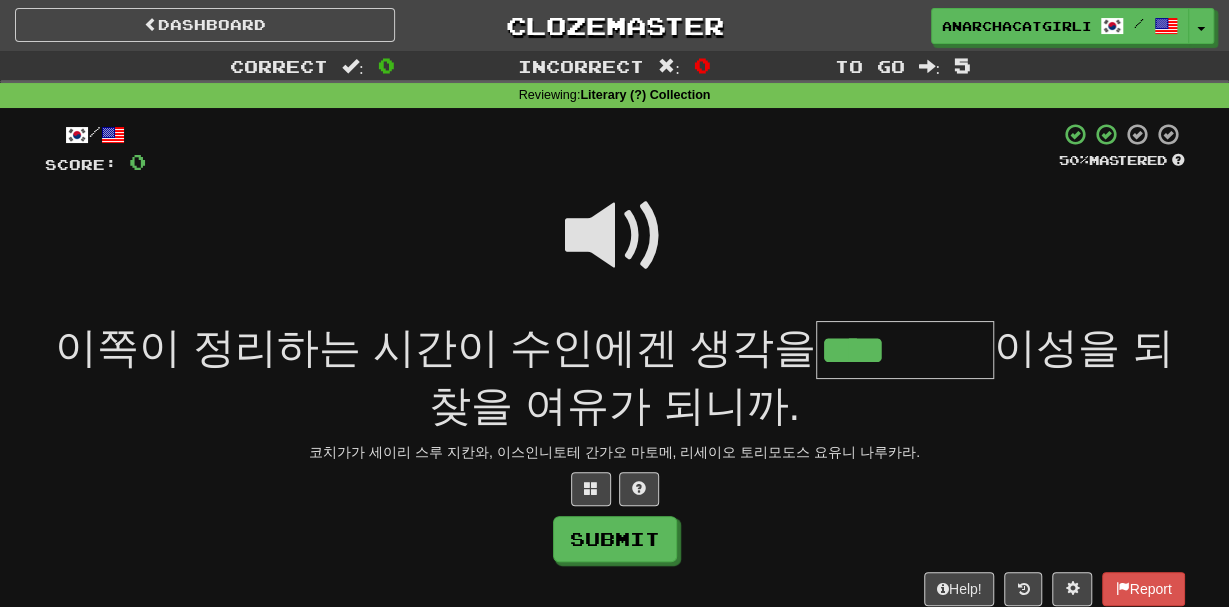 type on "****" 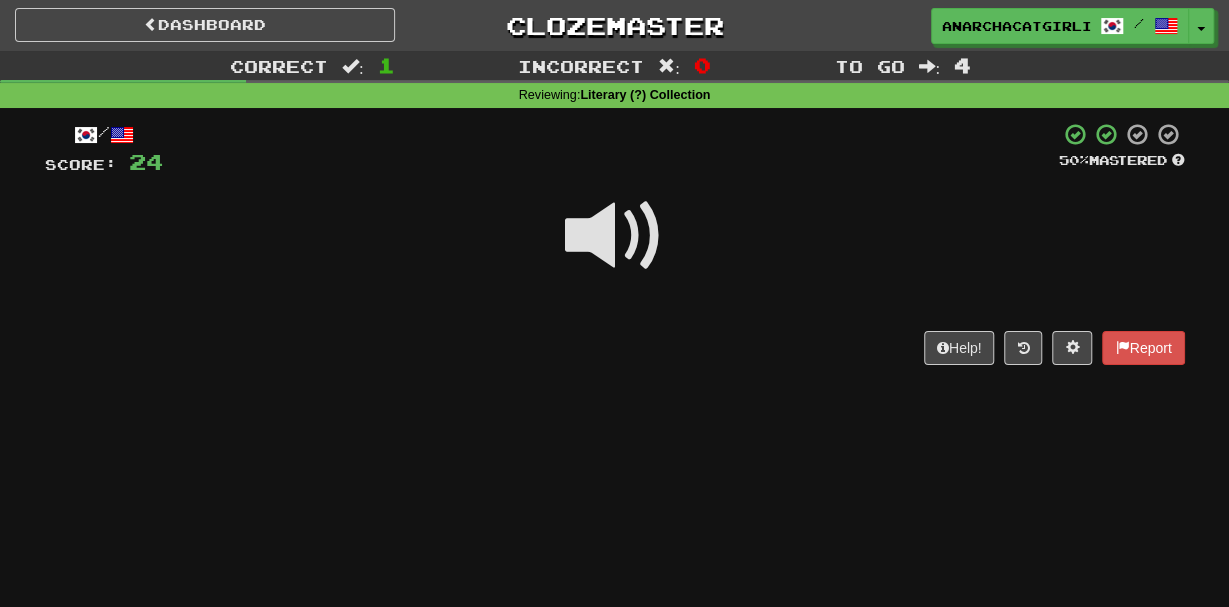 click at bounding box center [615, 236] 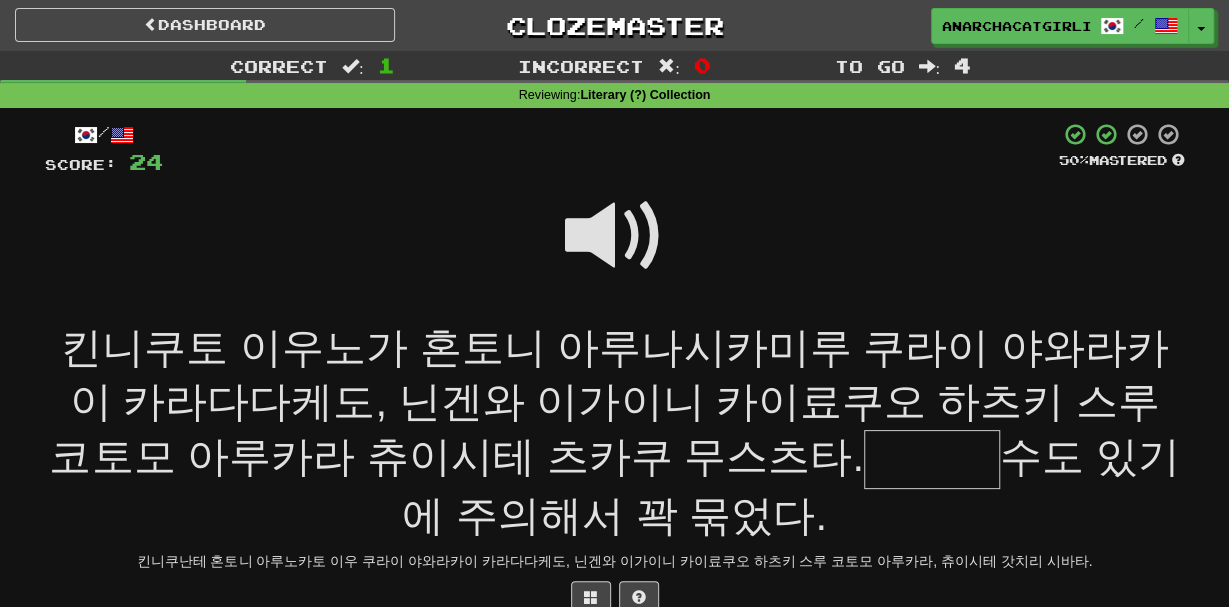 click at bounding box center [615, 236] 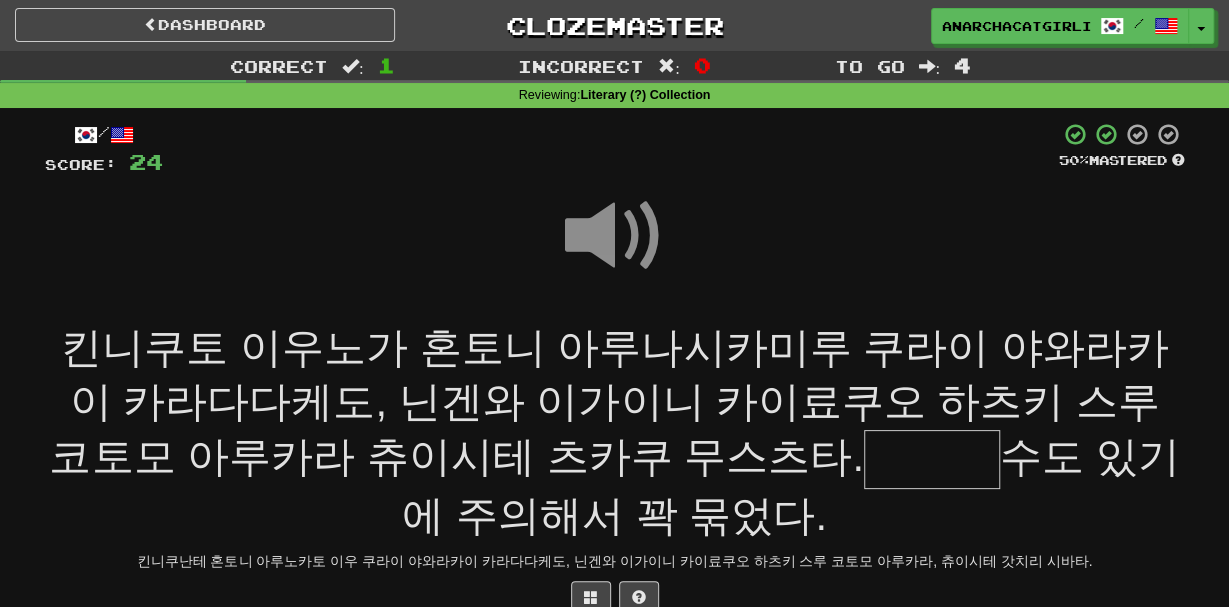 click at bounding box center (932, 459) 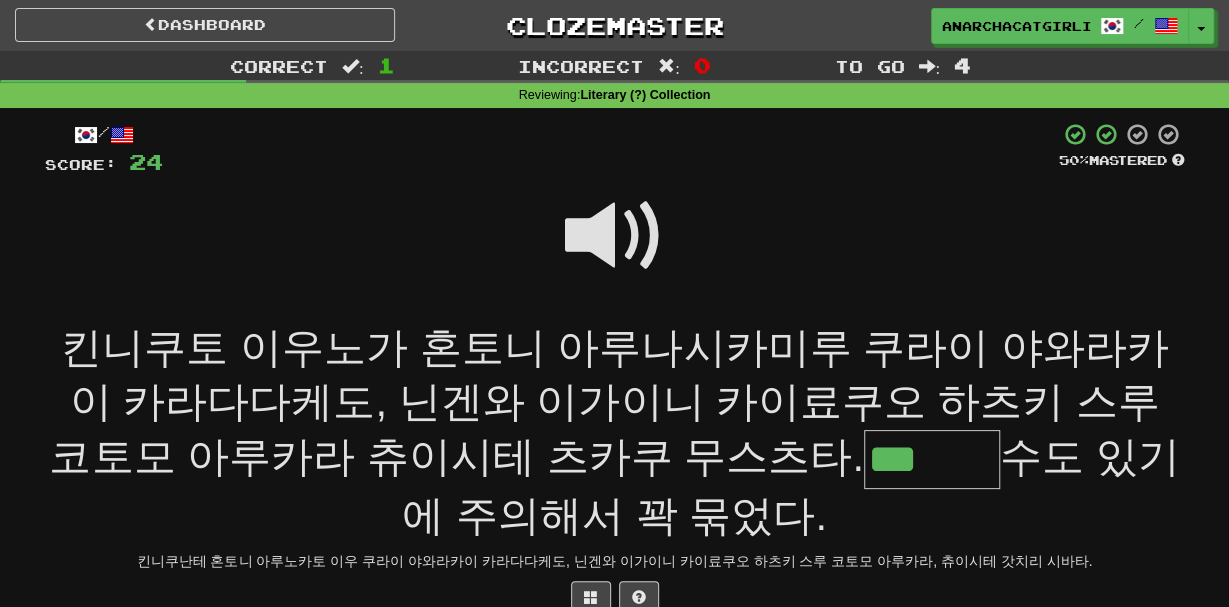 type on "***" 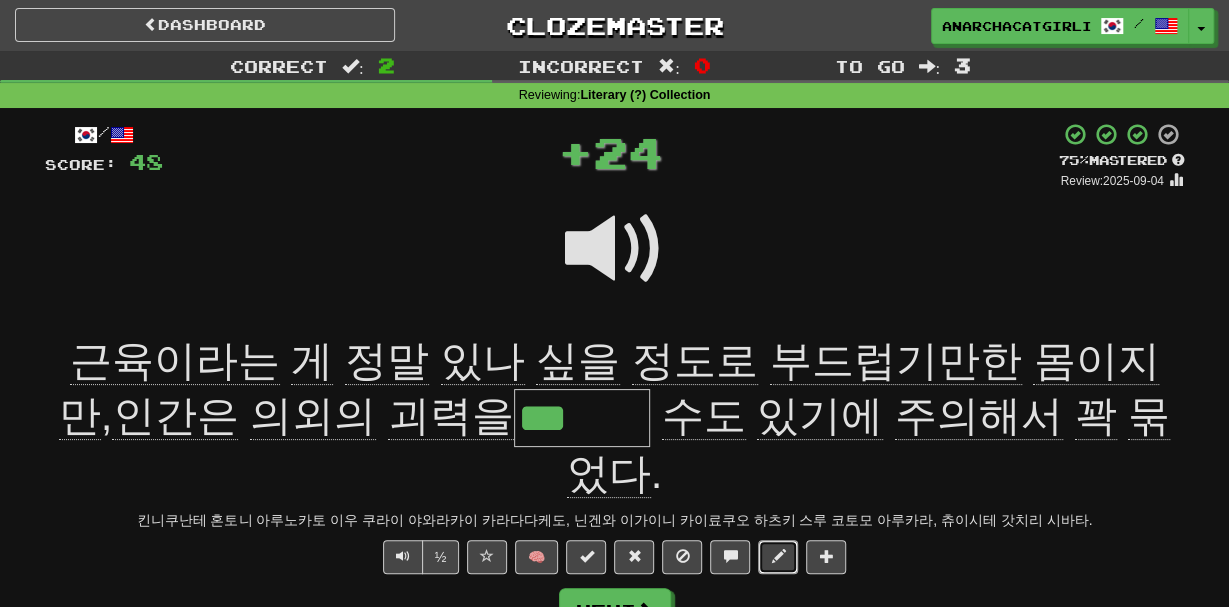 click at bounding box center [778, 557] 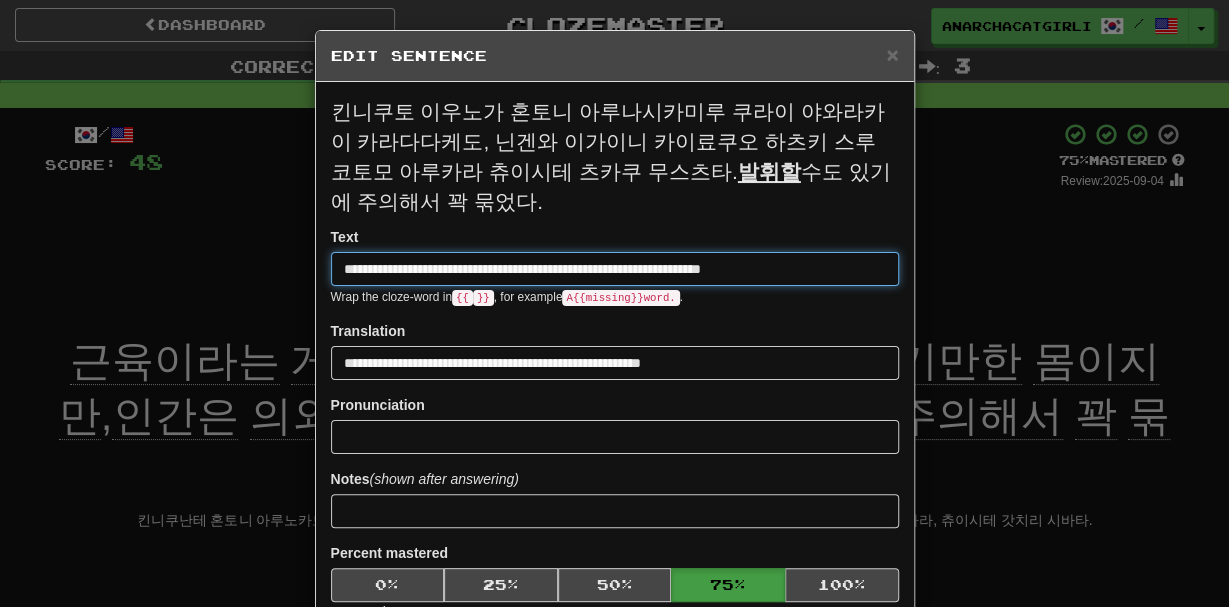 scroll, scrollTop: 0, scrollLeft: 241, axis: horizontal 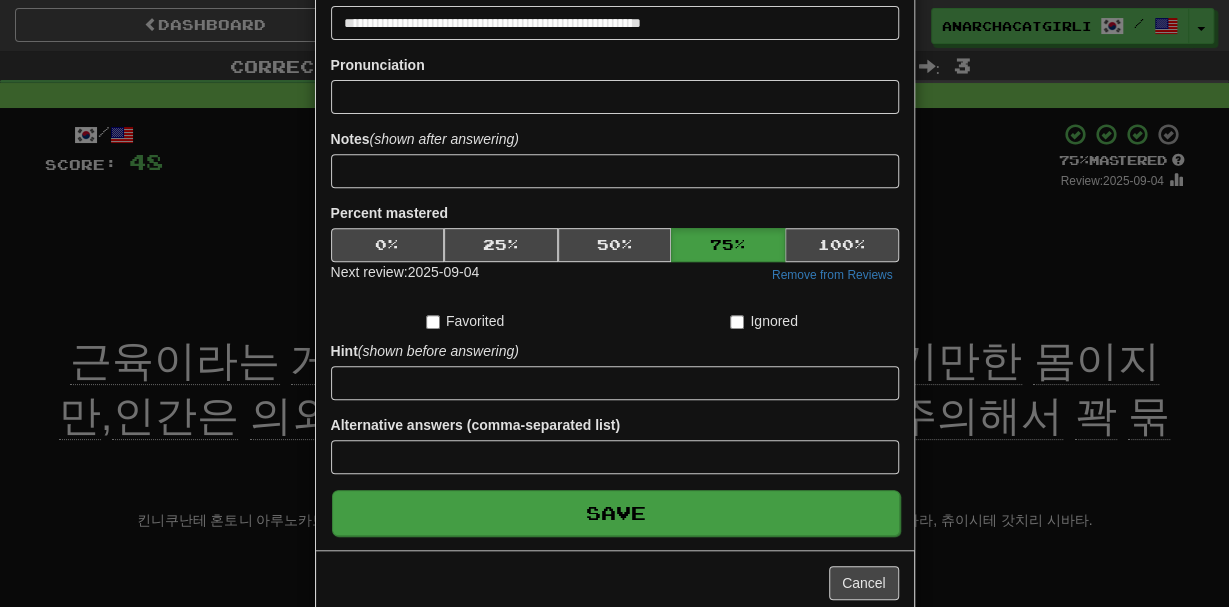 type on "**********" 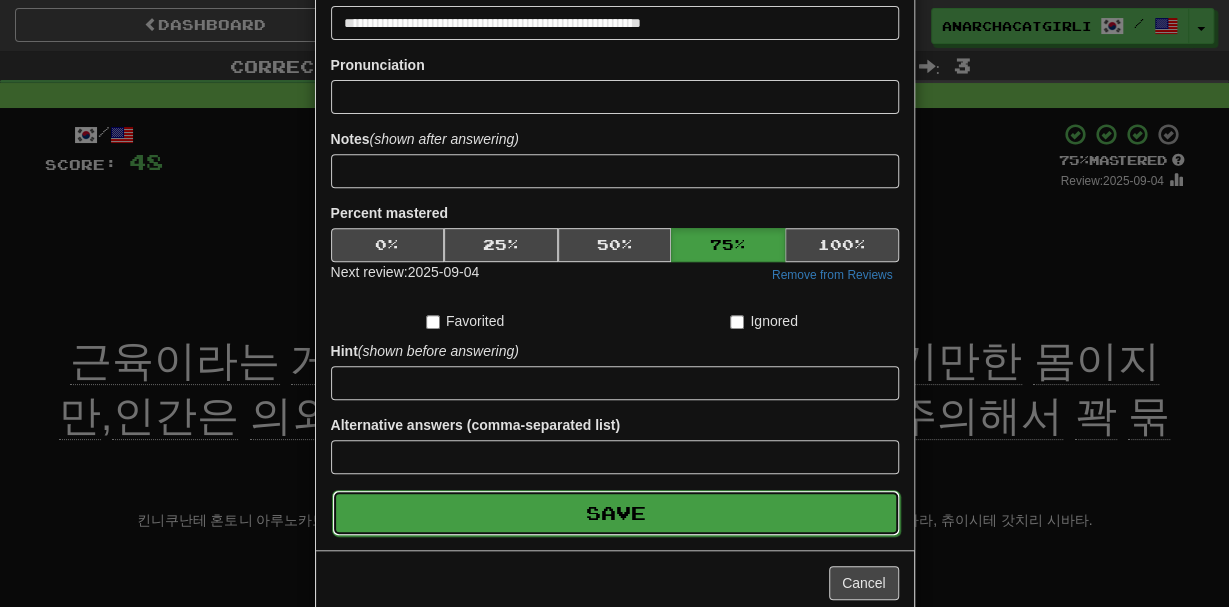 click on "Save" at bounding box center (616, 513) 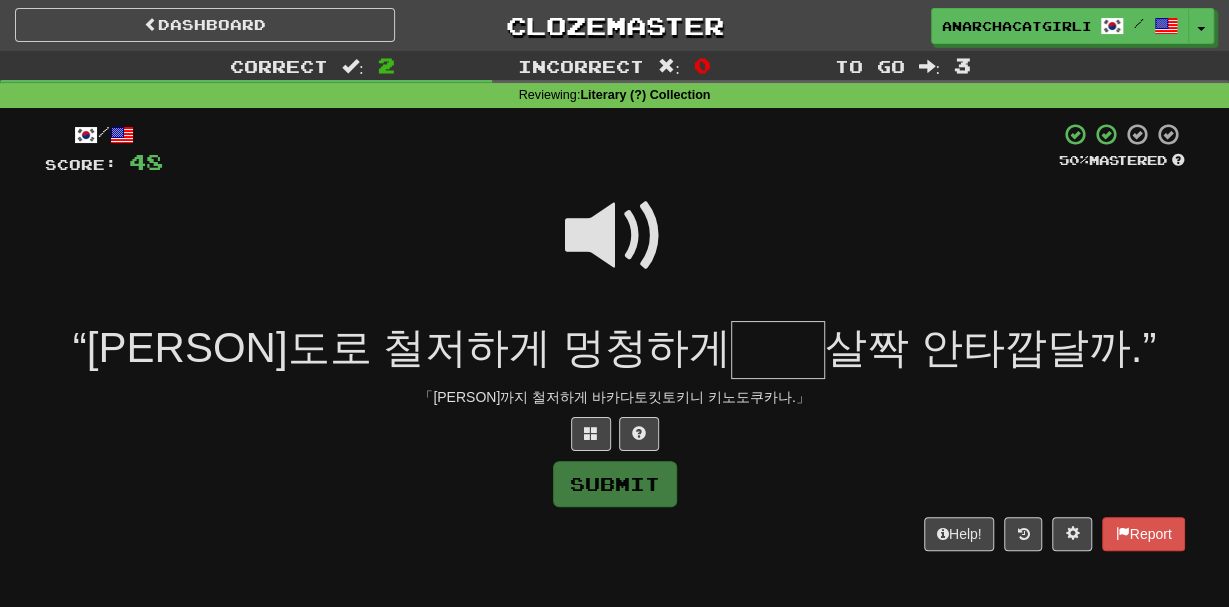 click at bounding box center [615, 236] 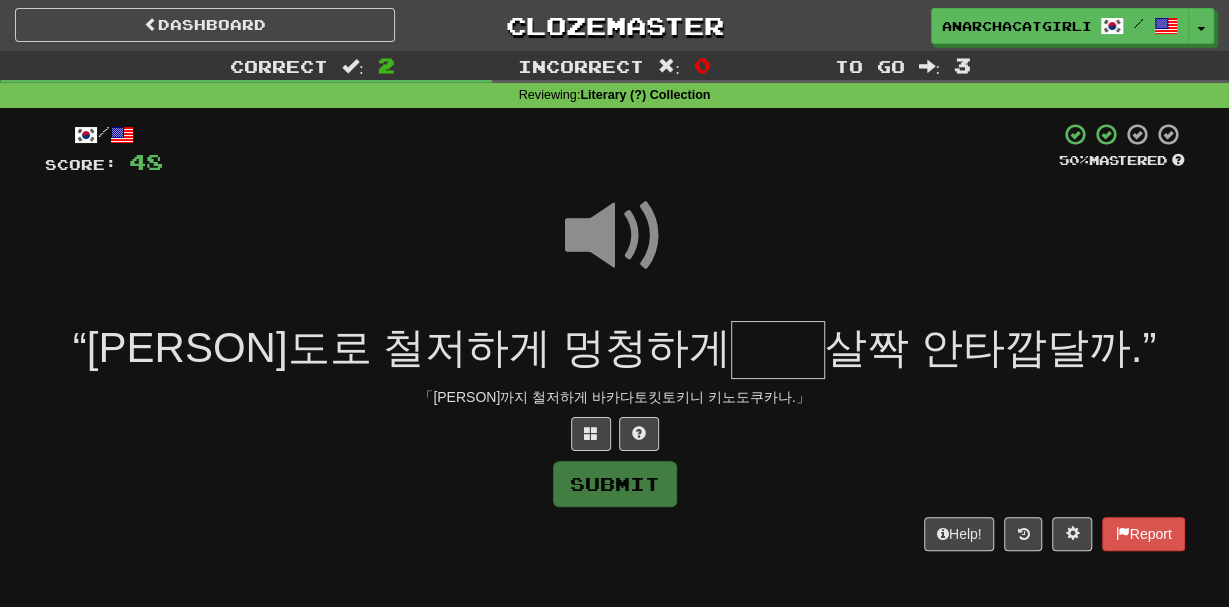 click at bounding box center (778, 350) 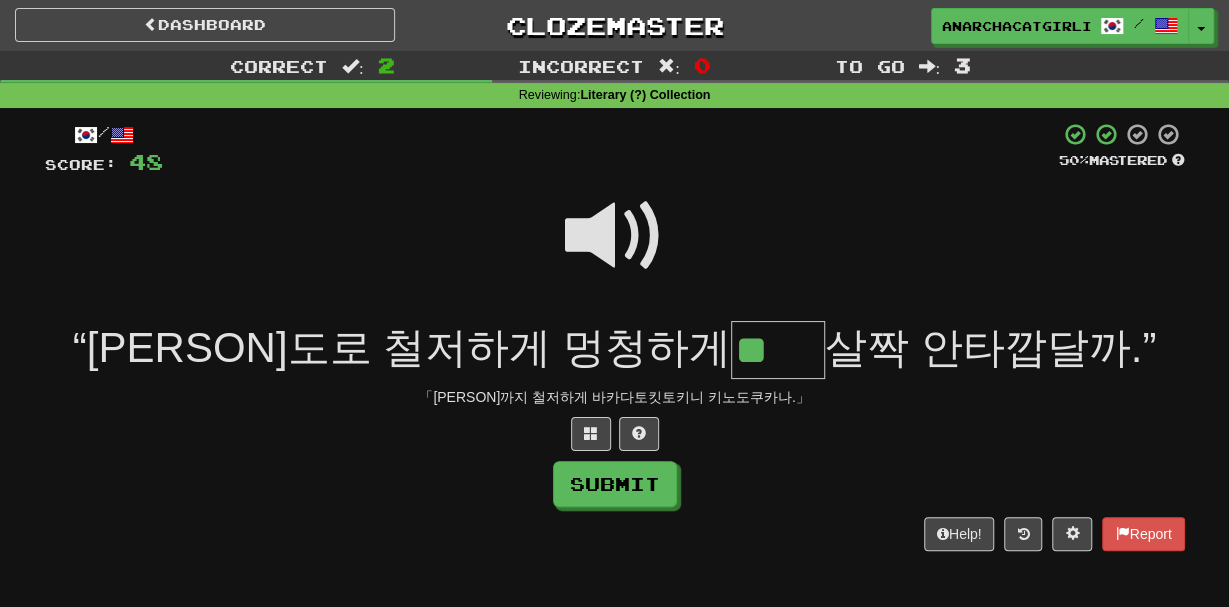 type on "**" 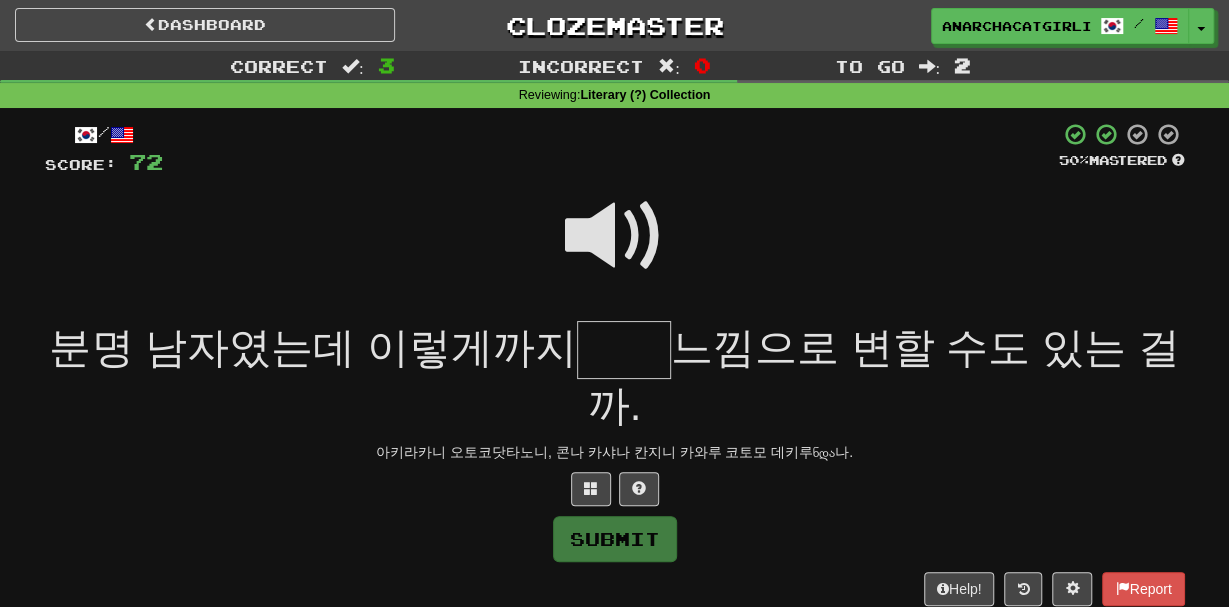 click at bounding box center (615, 236) 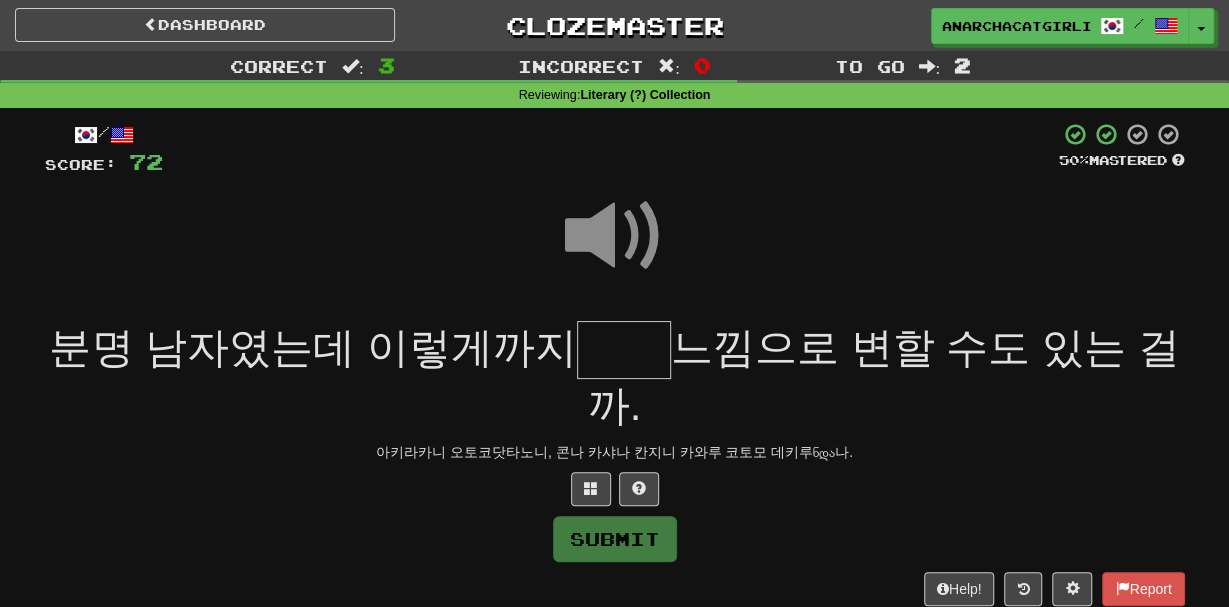 click at bounding box center (624, 350) 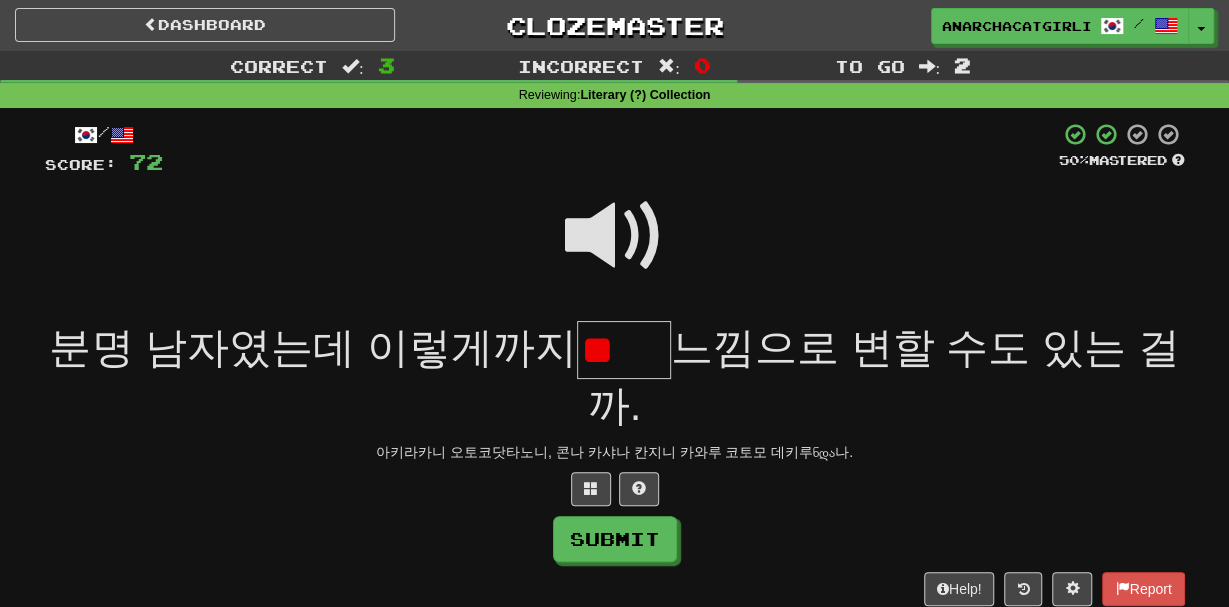 type on "*" 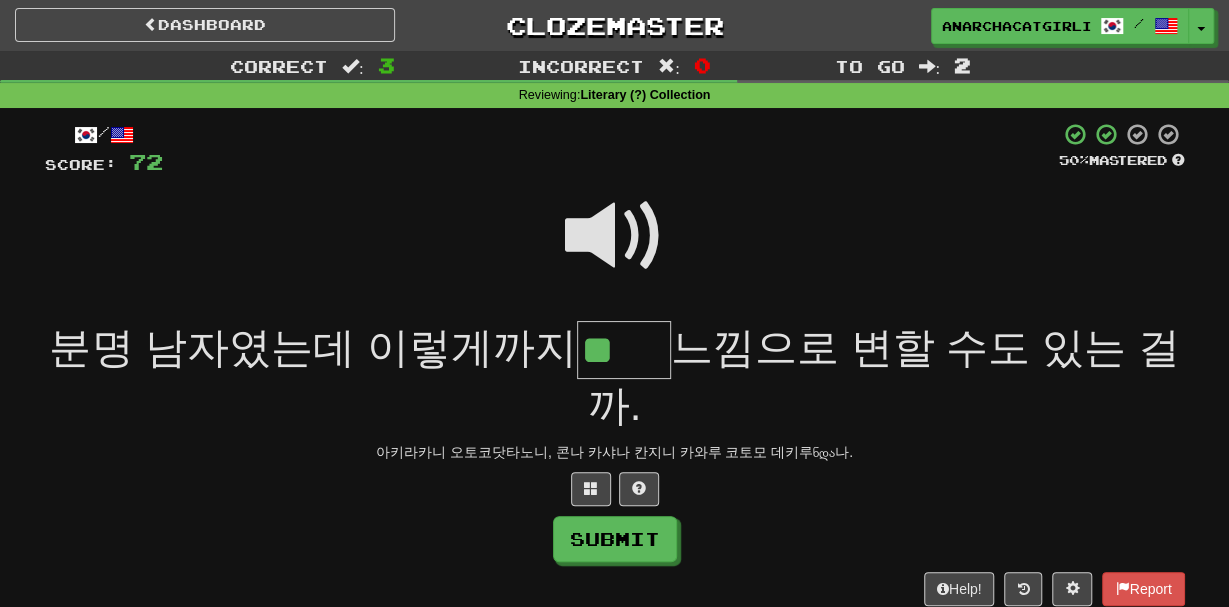 type on "**" 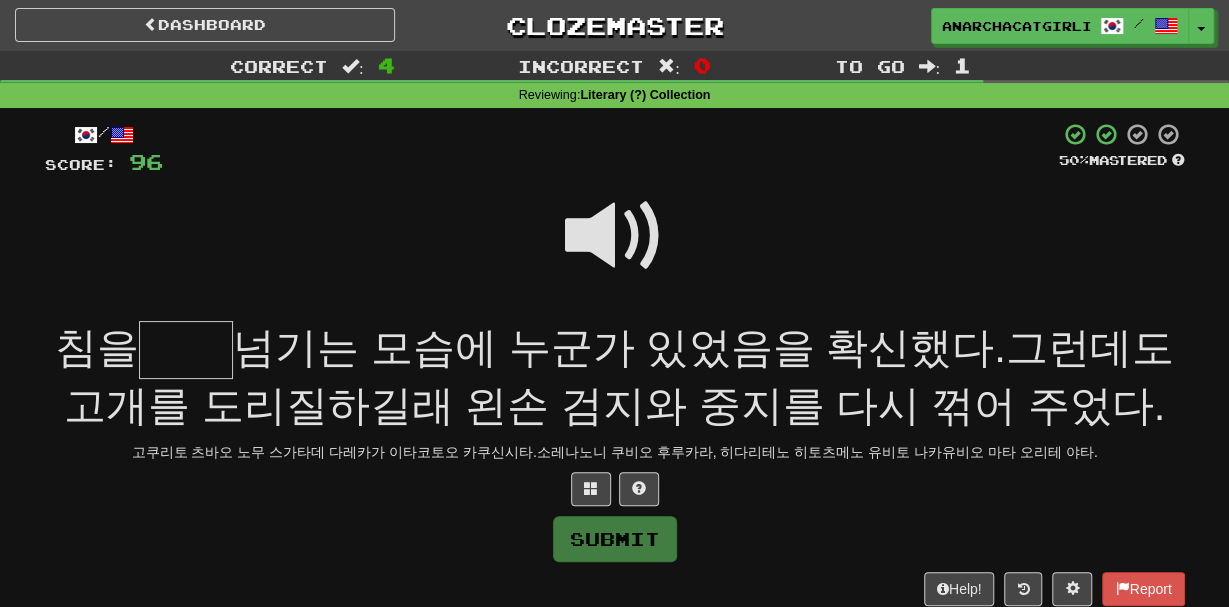 click at bounding box center [615, 249] 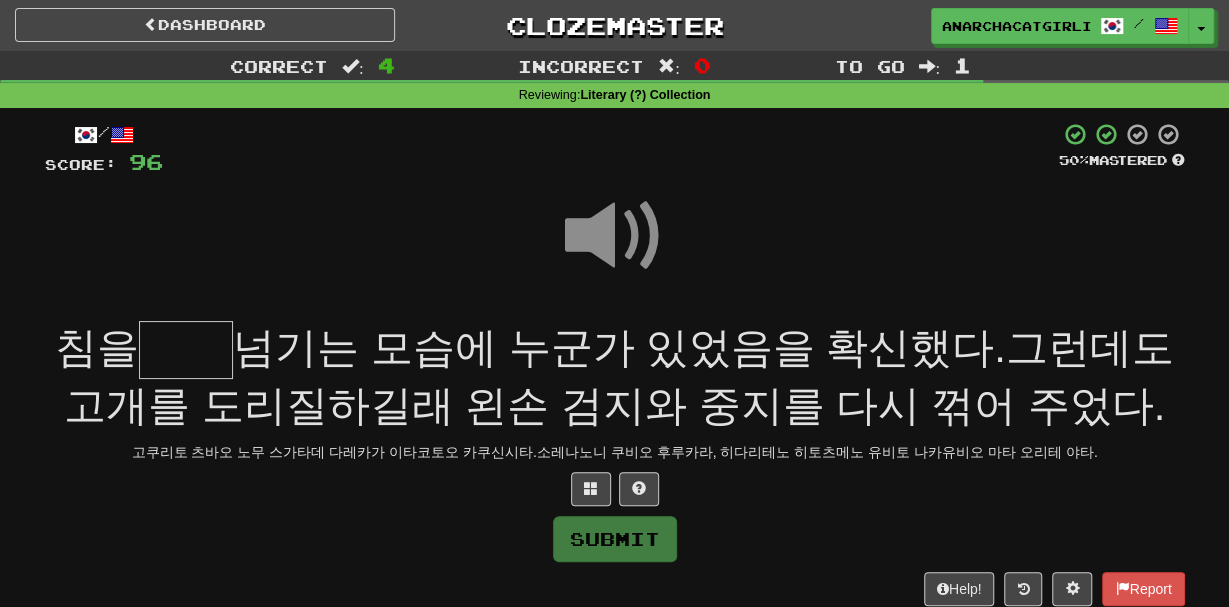 click at bounding box center (186, 350) 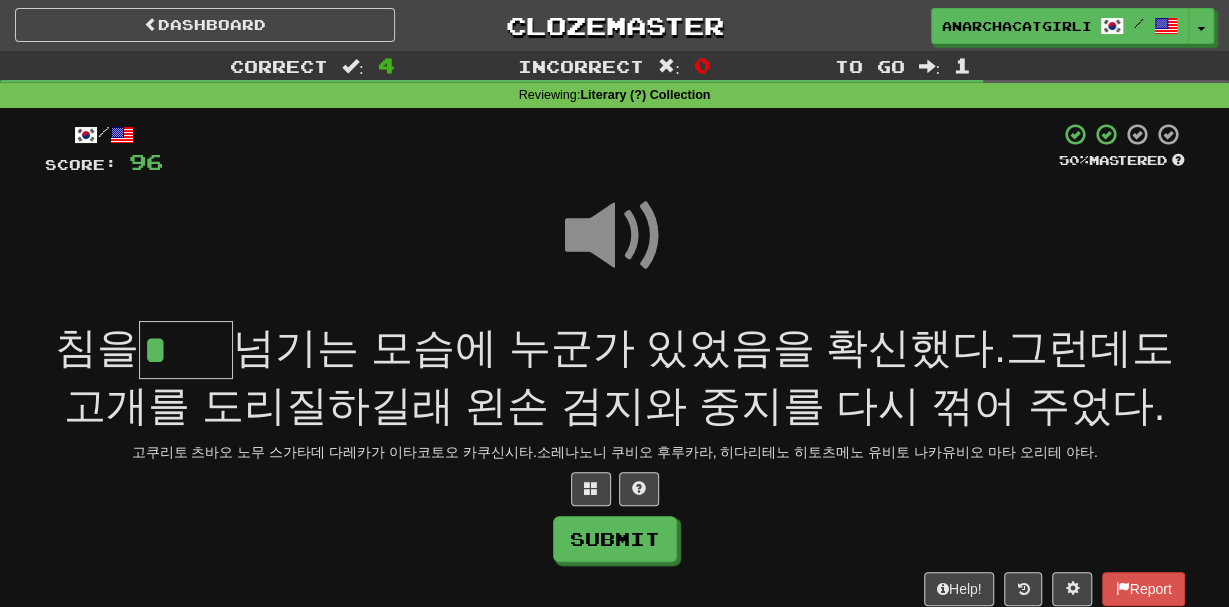 click at bounding box center [615, 236] 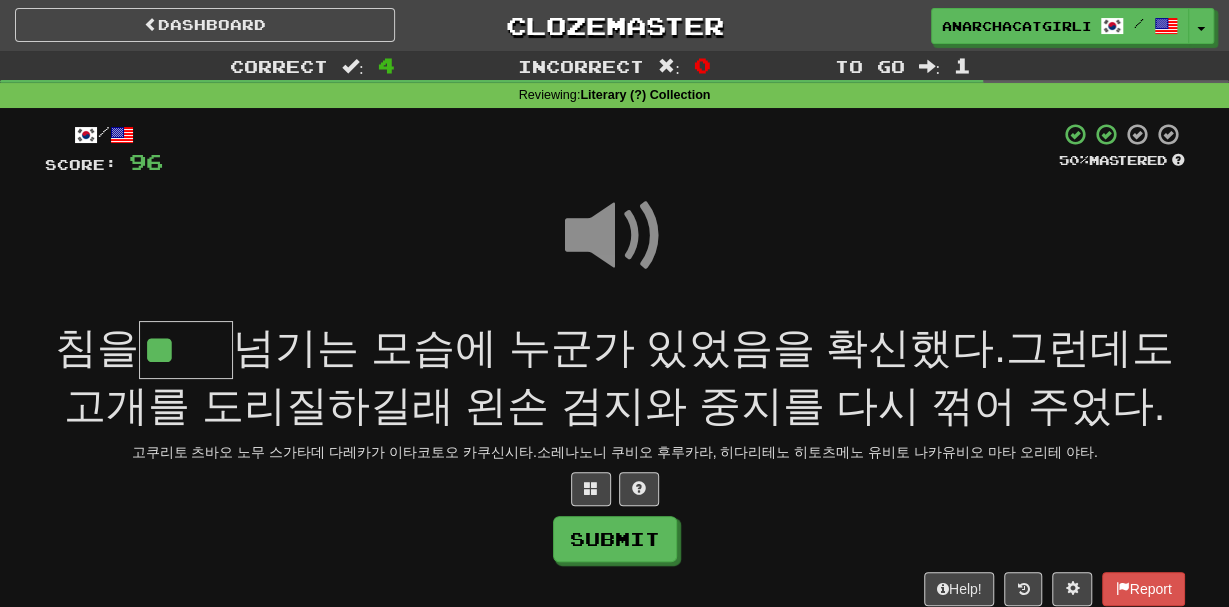 type on "**" 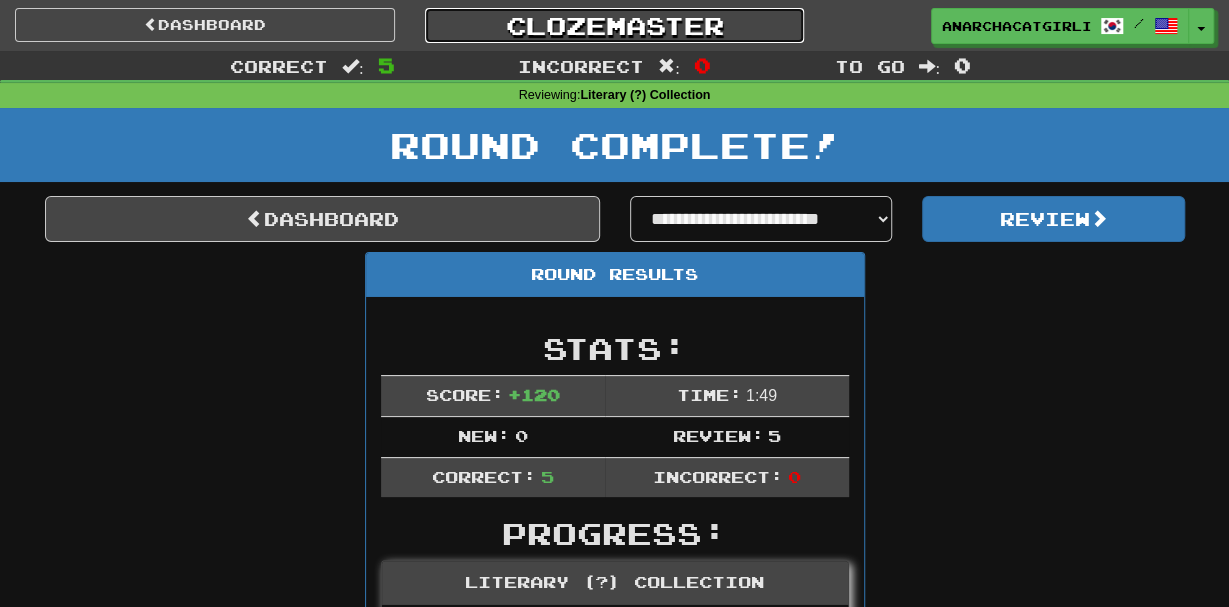 click on "Clozemaster" at bounding box center [615, 25] 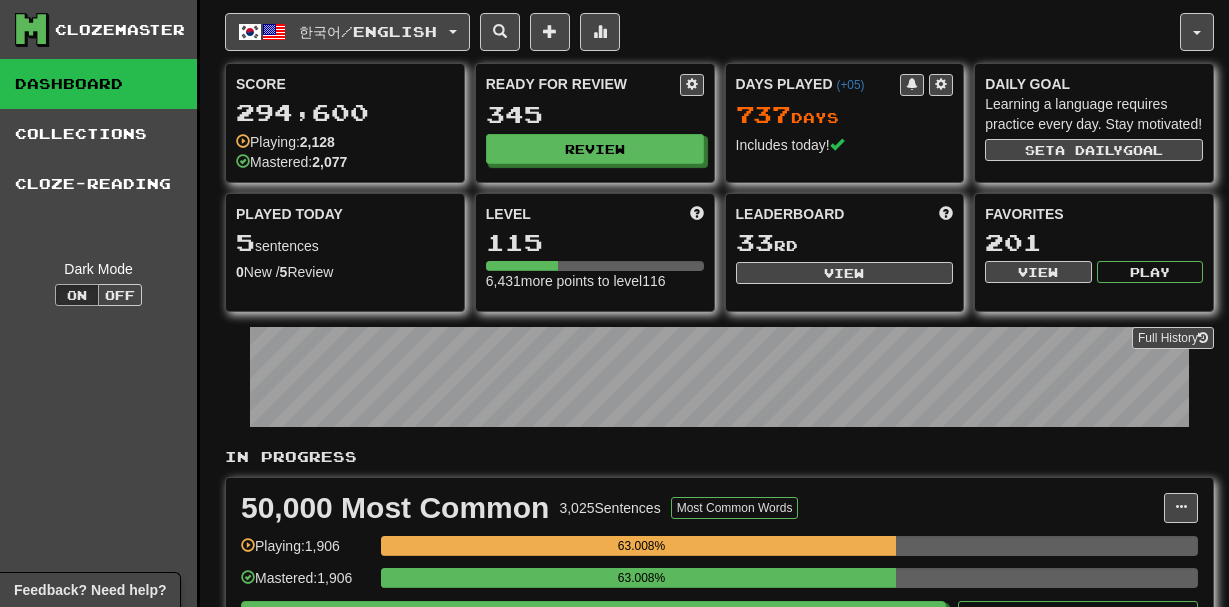 scroll, scrollTop: 0, scrollLeft: 0, axis: both 